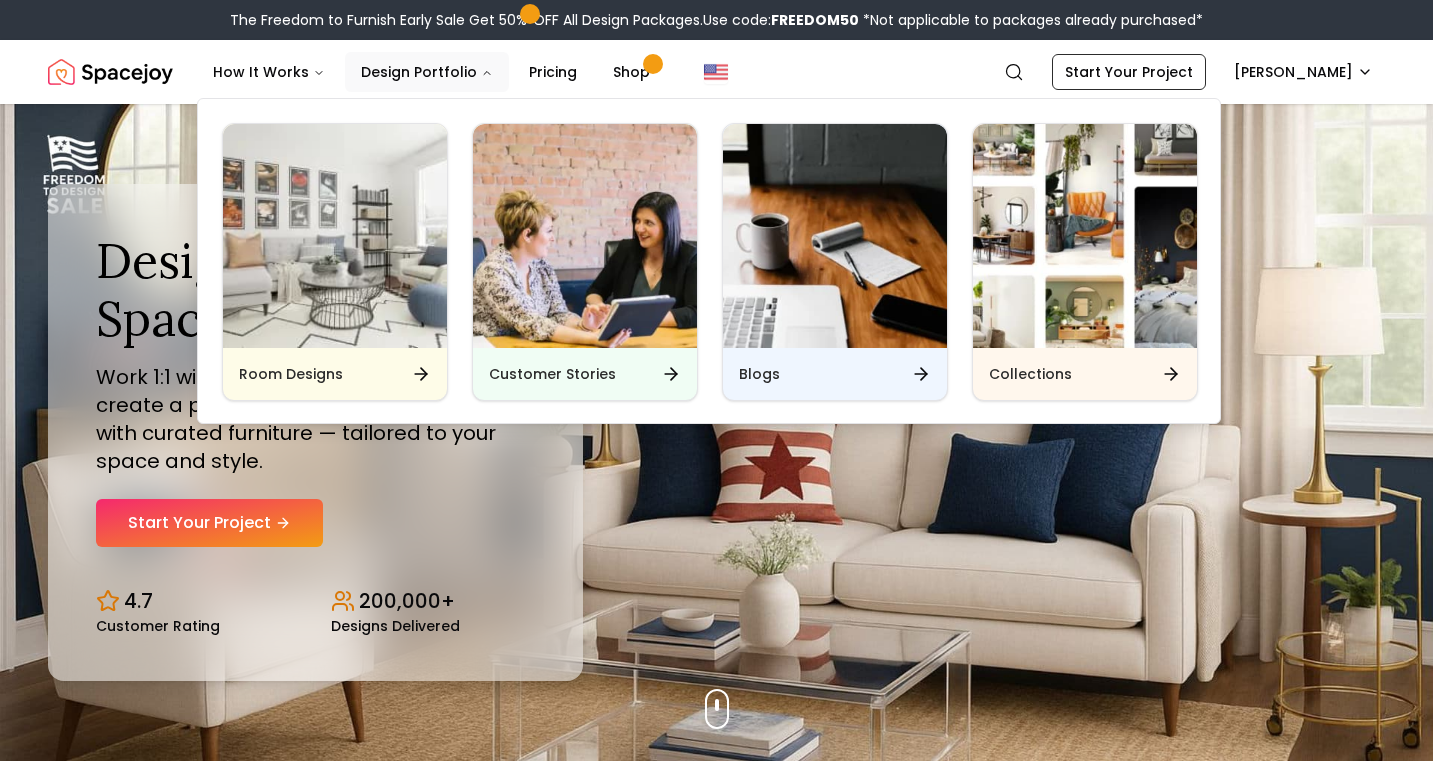 scroll, scrollTop: 164, scrollLeft: 0, axis: vertical 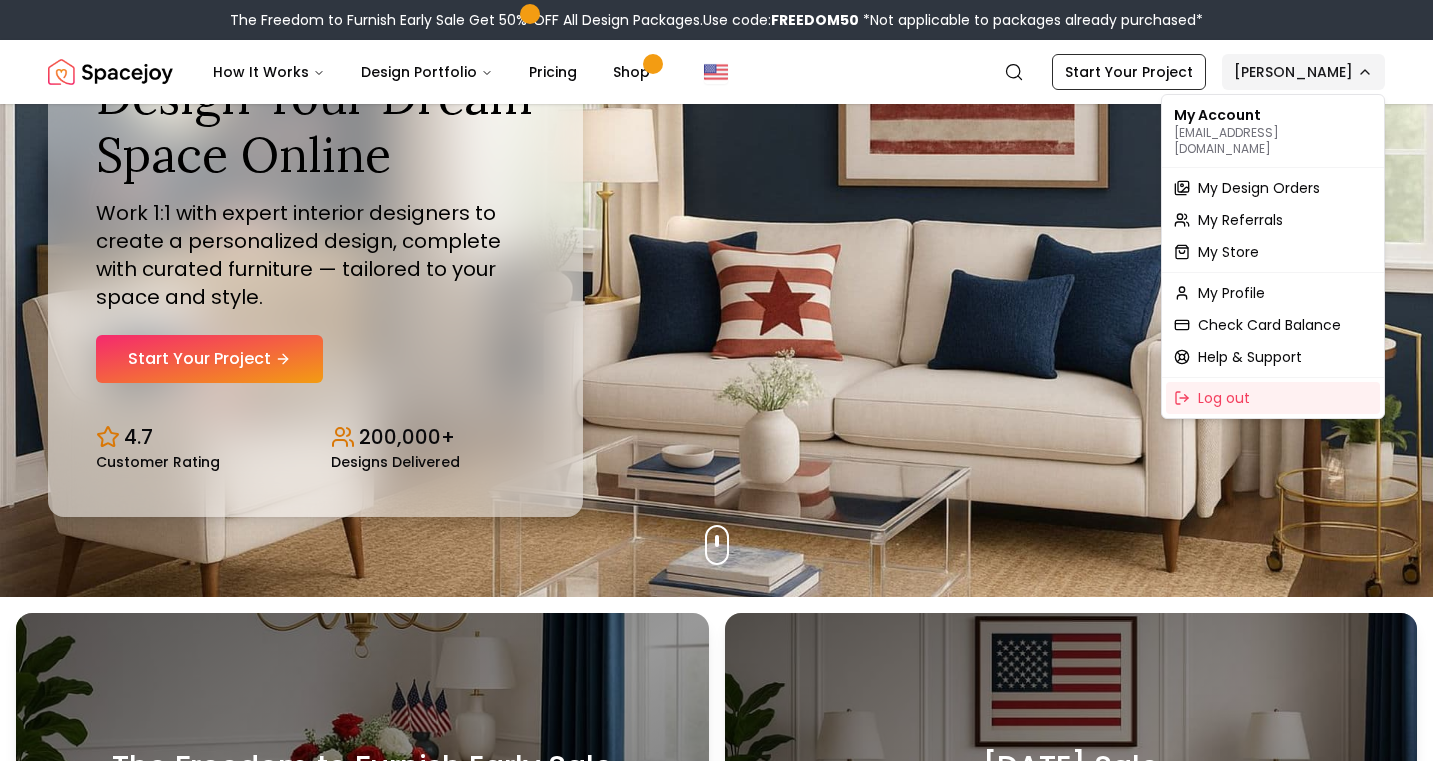 click on "The Freedom to Furnish Early Sale Get 50% OFF All Design Packages.  Use code:  FREEDOM50   *Not applicable to packages already purchased* Spacejoy How It Works   Design Portfolio   Pricing Shop Search Start Your Project   Lynzee Halvorson Design Your Dream Space Online Work 1:1 with expert interior designers to create a personalized design, complete with curated furniture — tailored to your space and style. Start Your Project   4.7 Customer Rating 200,000+ Designs Delivered Design Your Dream Space Online Work 1:1 with expert interior designers to create a personalized design, complete with curated furniture — tailored to your space and style. Start Your Project   4.7 Customer Rating 200,000+ Designs Delivered The Freedom to Furnish Early Sale Get 50% OFF on all Design Packages Get Started   4th Of July Sale Up to 70% OFF on Furniture & Decor Shop Now   Get Matched with Expert Interior Designers Online! Maria Castillero Designer Angela Amore Designer Tina Martidelcampo Designer Christina Manzo Designer   1" at bounding box center [716, 5779] 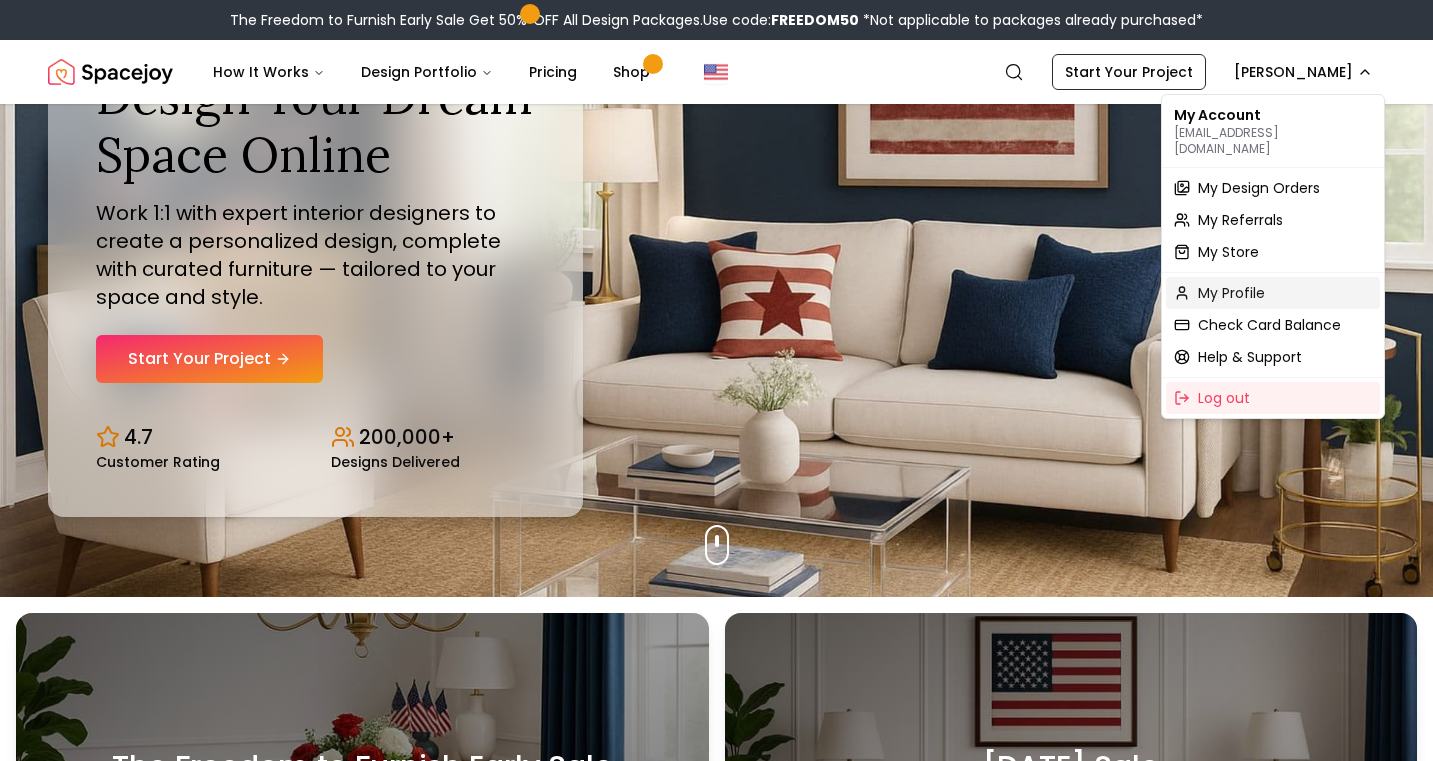click on "My Profile" at bounding box center [1231, 293] 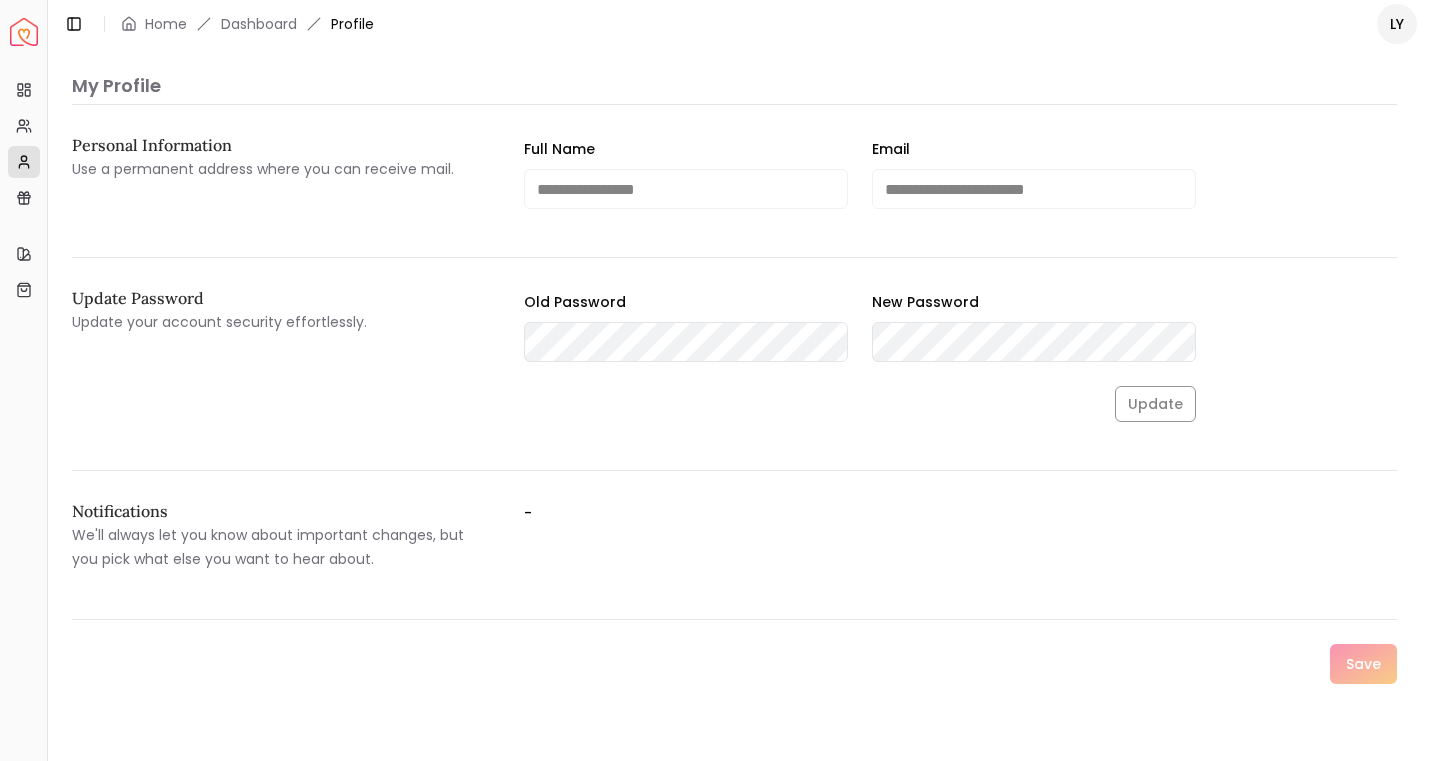 scroll, scrollTop: 0, scrollLeft: 0, axis: both 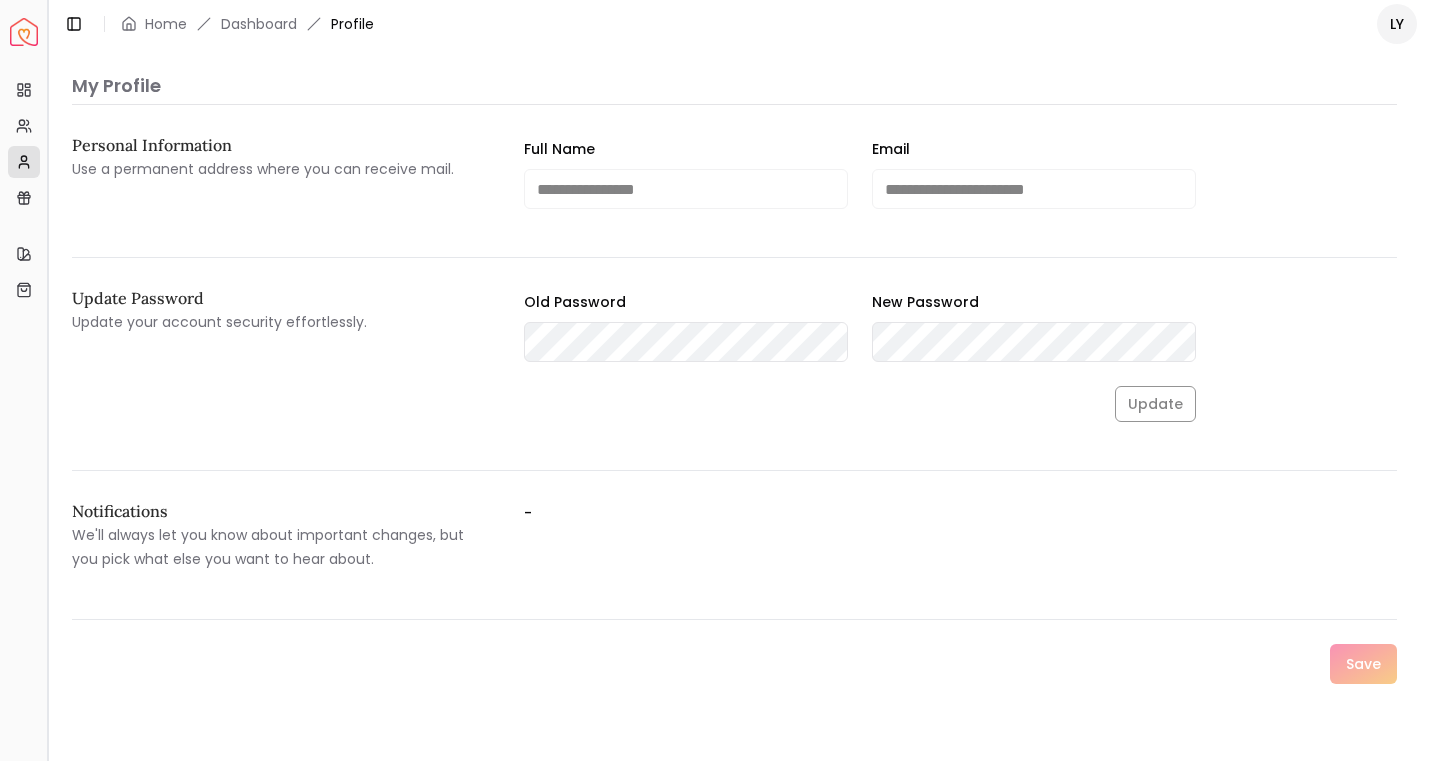 click at bounding box center (47, 380) 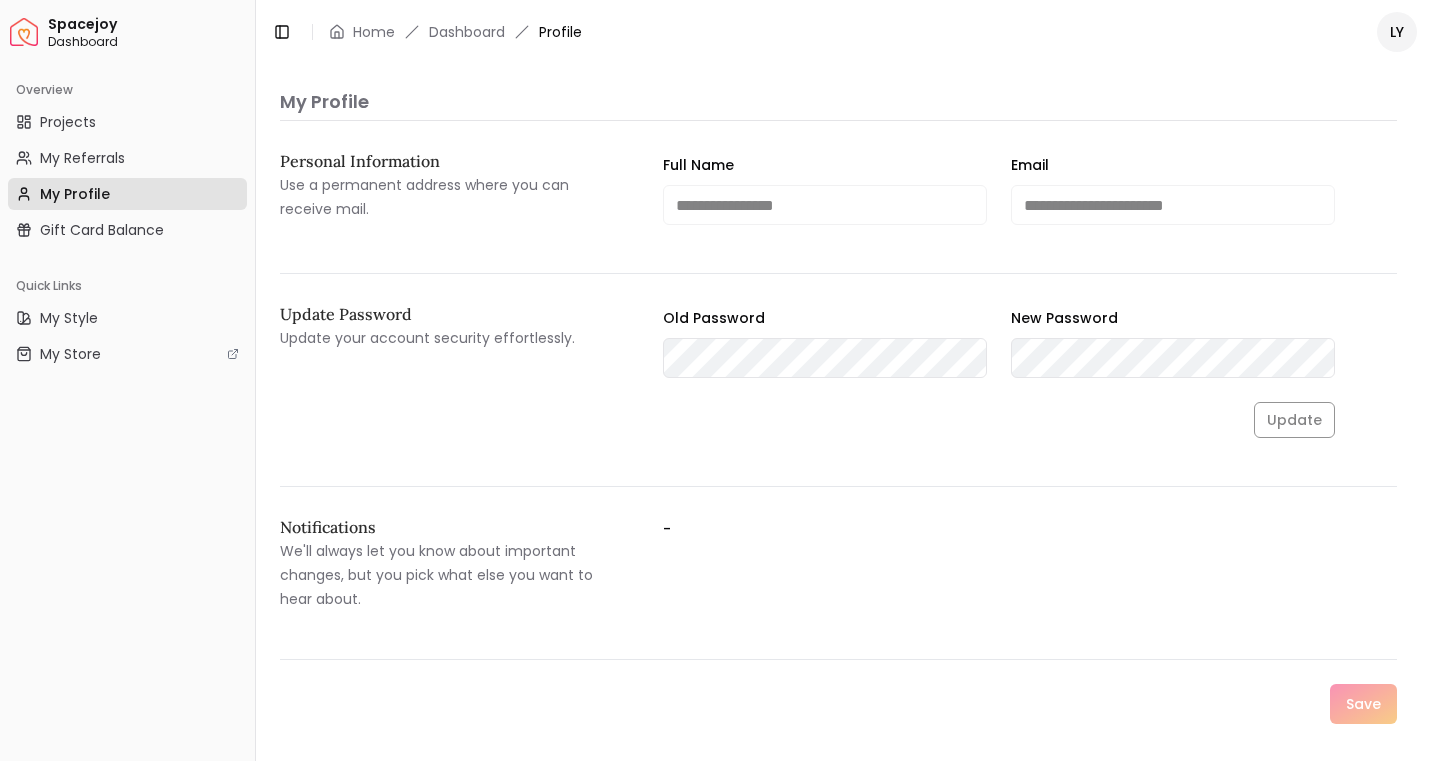 click at bounding box center [24, 32] 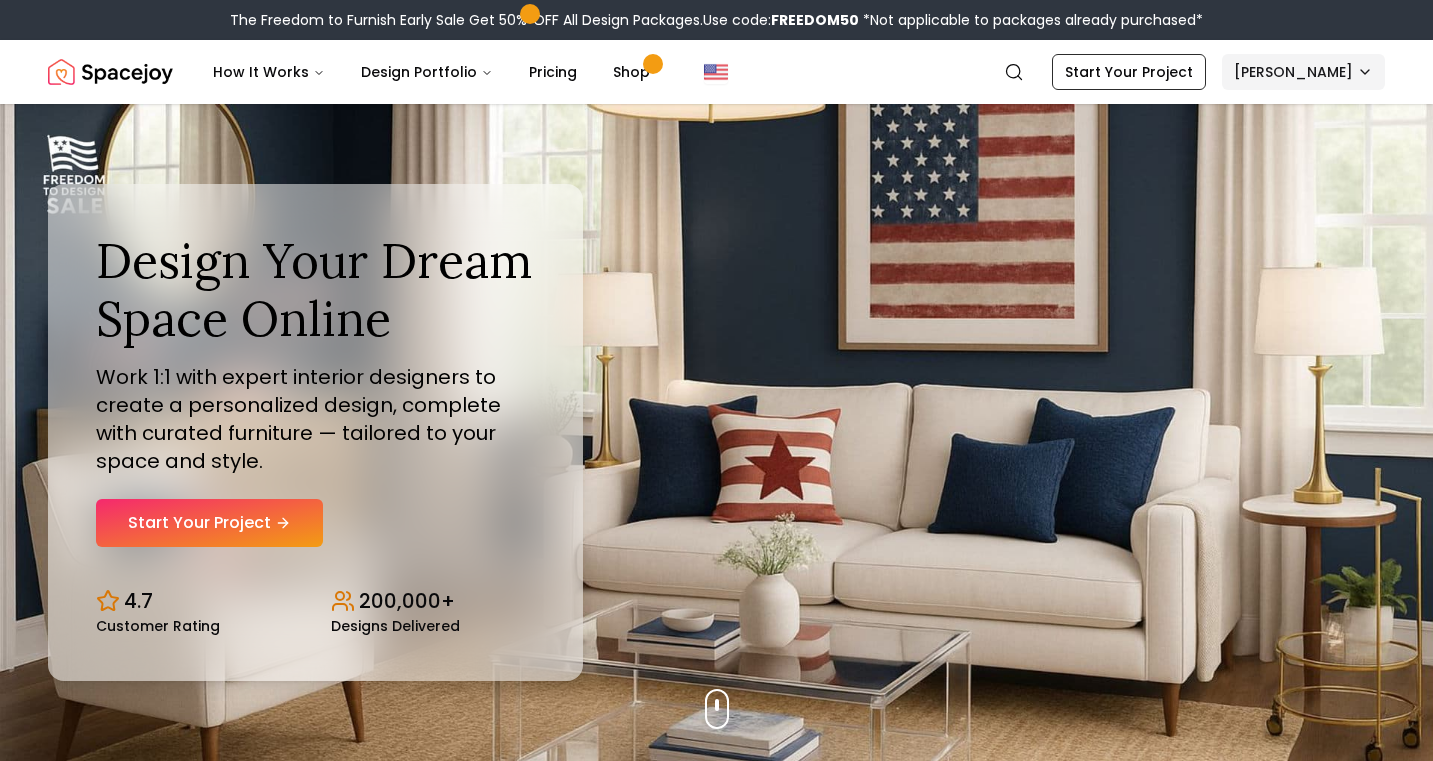 click on "The Freedom to Furnish Early Sale Get 50% OFF All Design Packages.  Use code:  FREEDOM50   *Not applicable to packages already purchased* Spacejoy How It Works   Design Portfolio   Pricing Shop Search Start Your Project   Lynzee Halvorson Design Your Dream Space Online Work 1:1 with expert interior designers to create a personalized design, complete with curated furniture — tailored to your space and style. Start Your Project   4.7 Customer Rating 200,000+ Designs Delivered Design Your Dream Space Online Work 1:1 with expert interior designers to create a personalized design, complete with curated furniture — tailored to your space and style. Start Your Project   4.7 Customer Rating 200,000+ Designs Delivered The Freedom to Furnish Early Sale Get 50% OFF on all Design Packages Get Started   4th Of July Sale Up to 70% OFF on Furniture & Decor Shop Now   Get Matched with Expert Interior Designers Online! Maria Castillero Designer Angela Amore Designer Tina Martidelcampo Designer Christina Manzo Designer   1" at bounding box center (716, 5943) 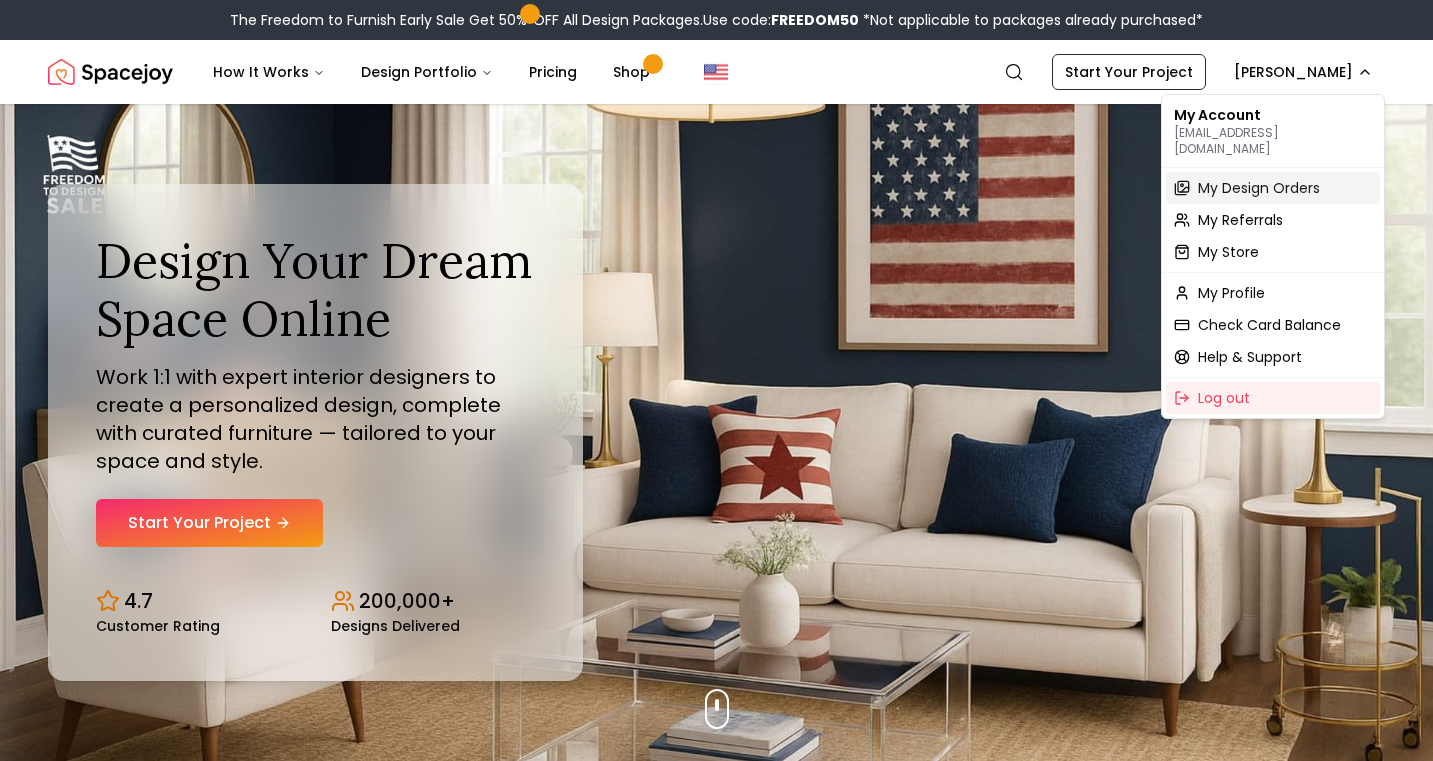 click on "My Design Orders" at bounding box center (1259, 188) 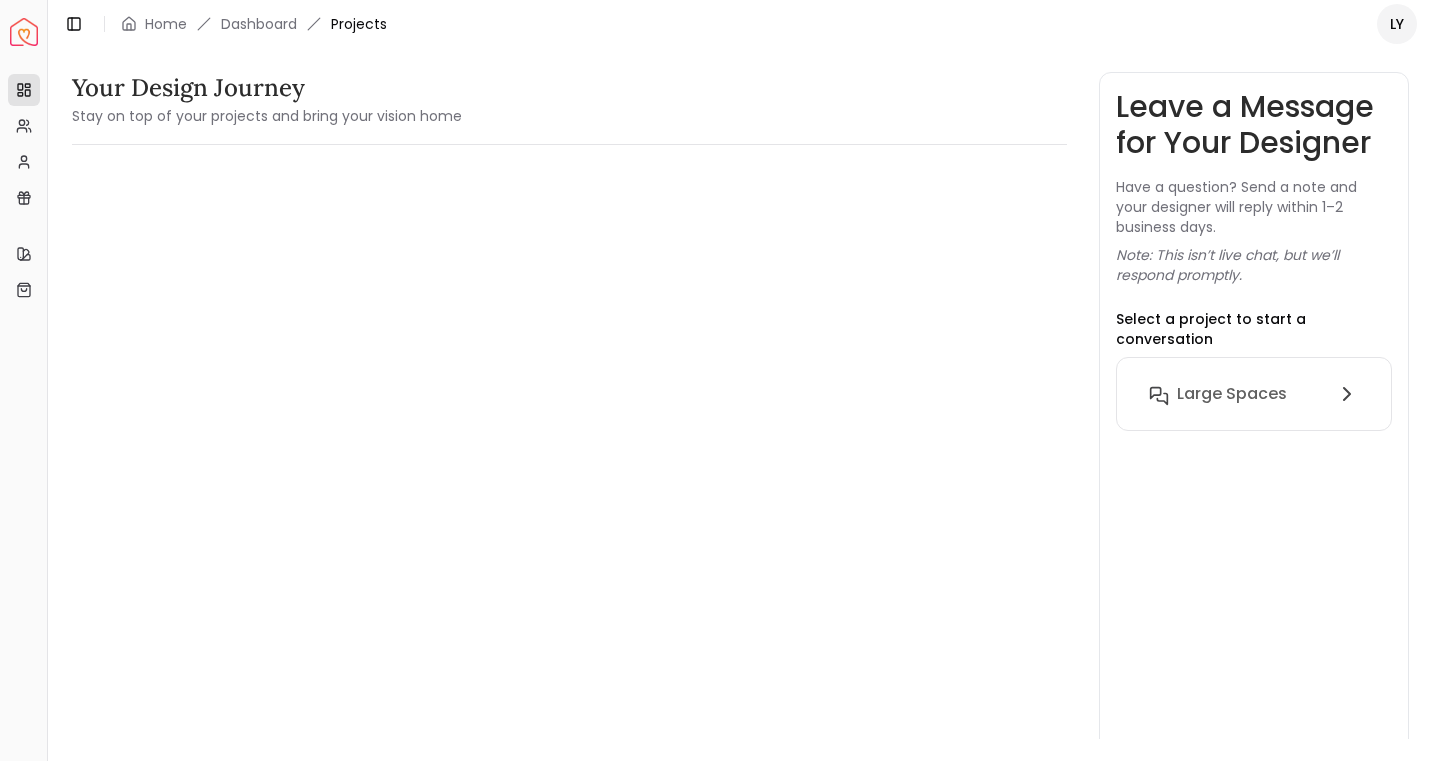 scroll, scrollTop: 2, scrollLeft: 0, axis: vertical 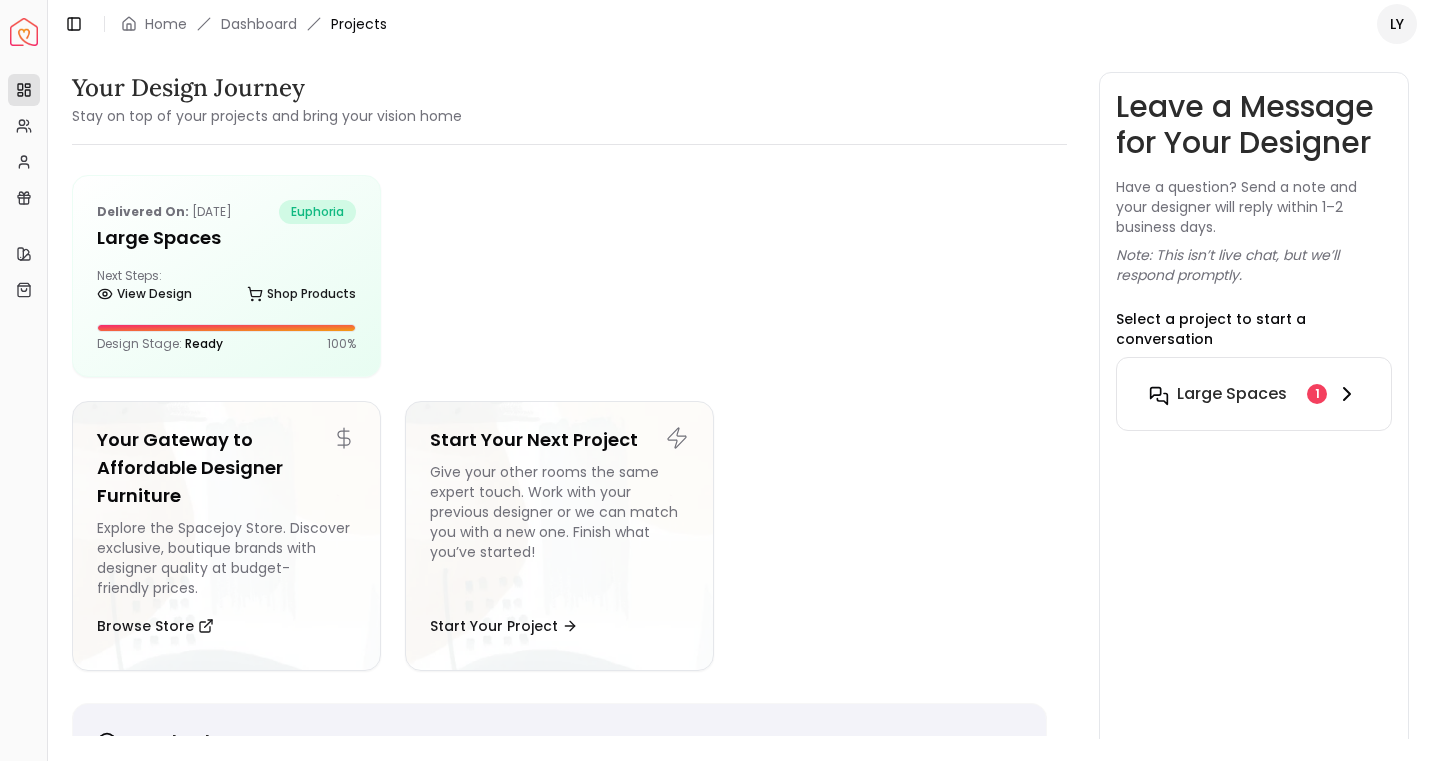 click on "Large Spaces" at bounding box center (1232, 394) 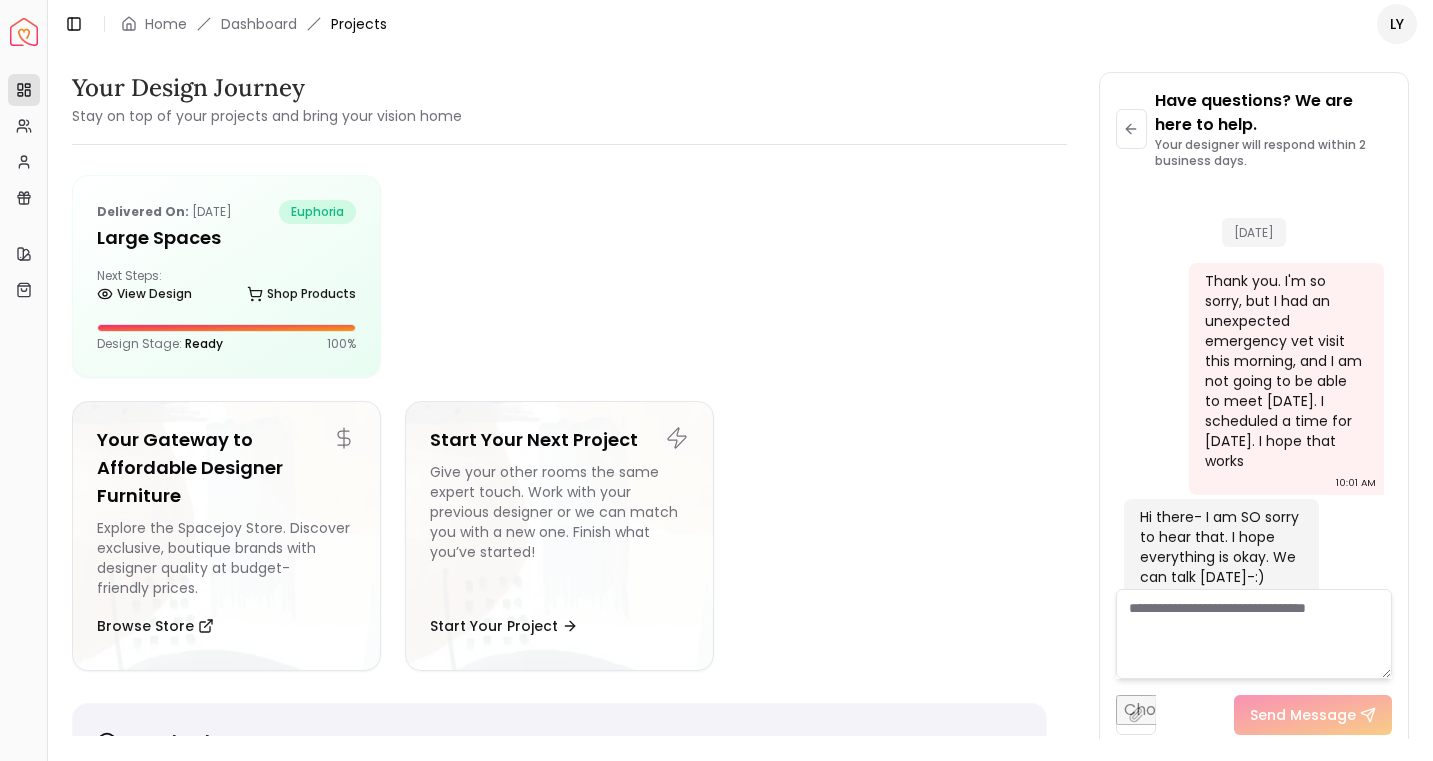 scroll, scrollTop: 5480, scrollLeft: 0, axis: vertical 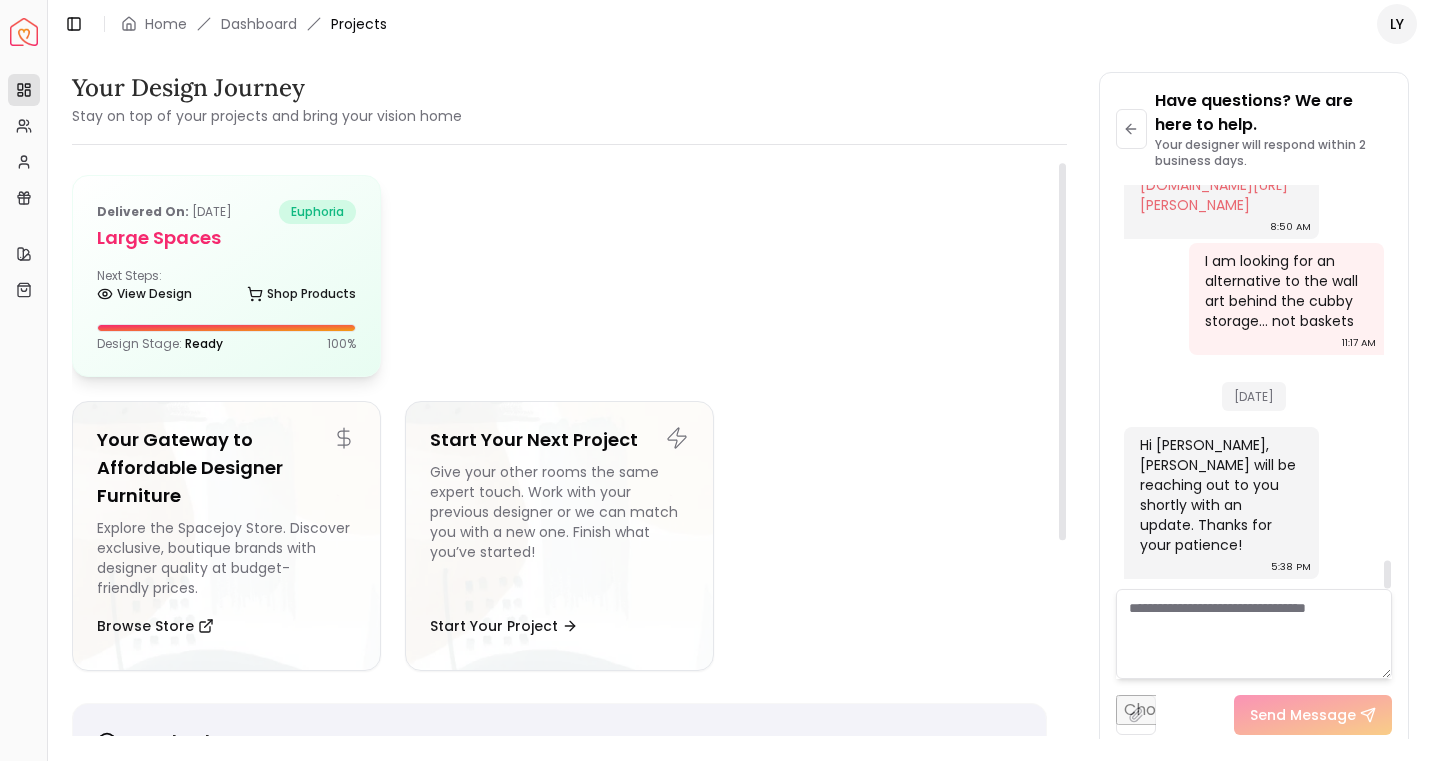 click on "Delivered on:   Feb 23, 2025 euphoria Large Spaces  Next Steps: View Design Shop Products Design Stage:   Ready 100 %" at bounding box center [226, 276] 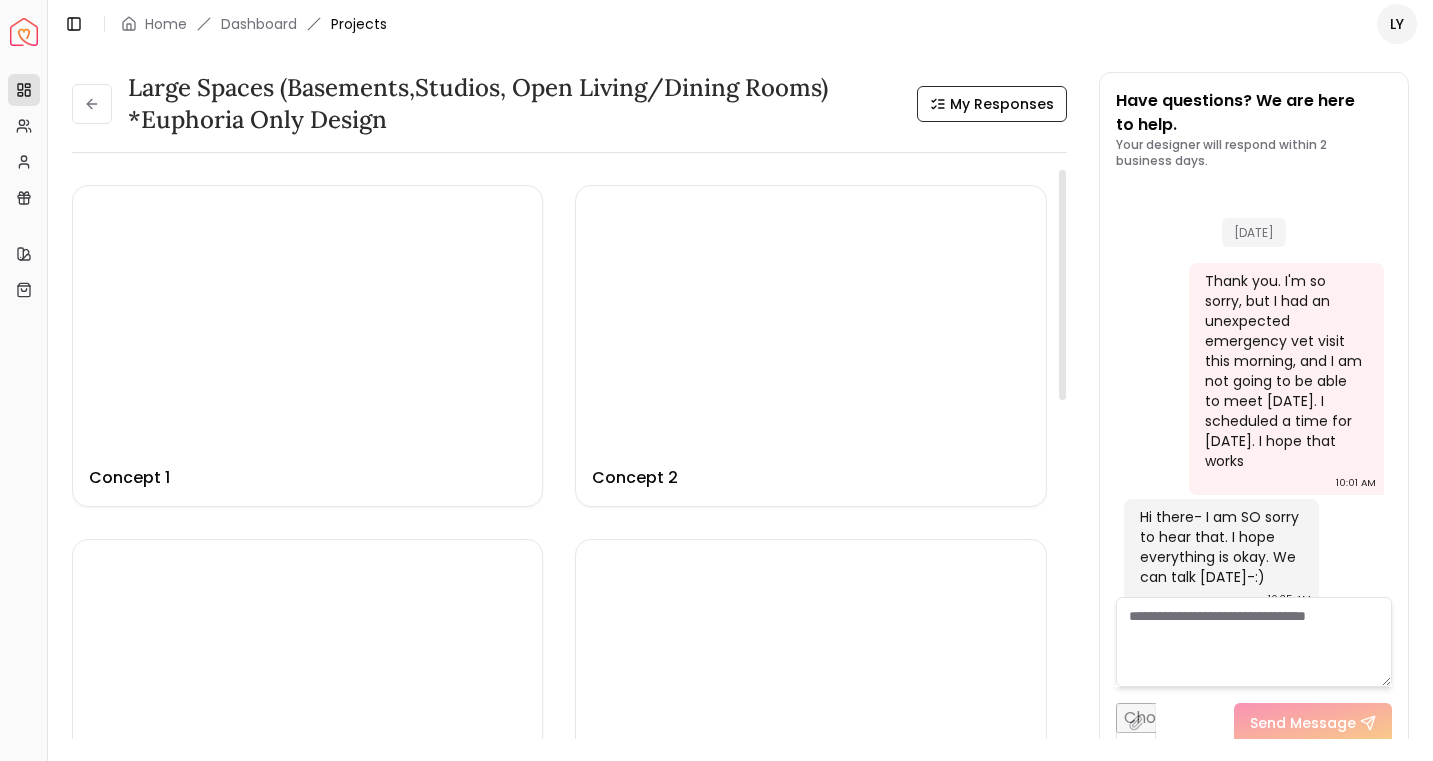 scroll, scrollTop: 0, scrollLeft: 0, axis: both 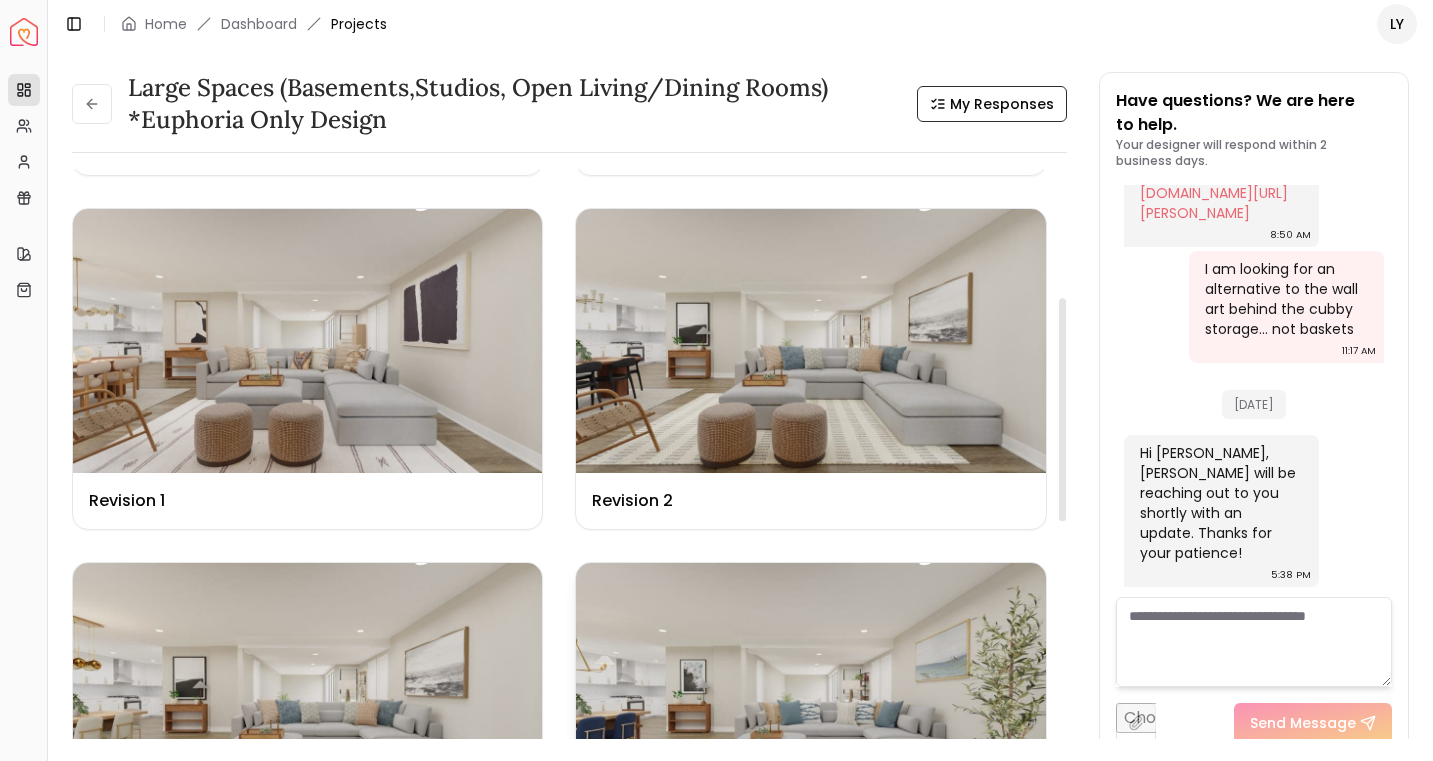 click at bounding box center (810, 695) 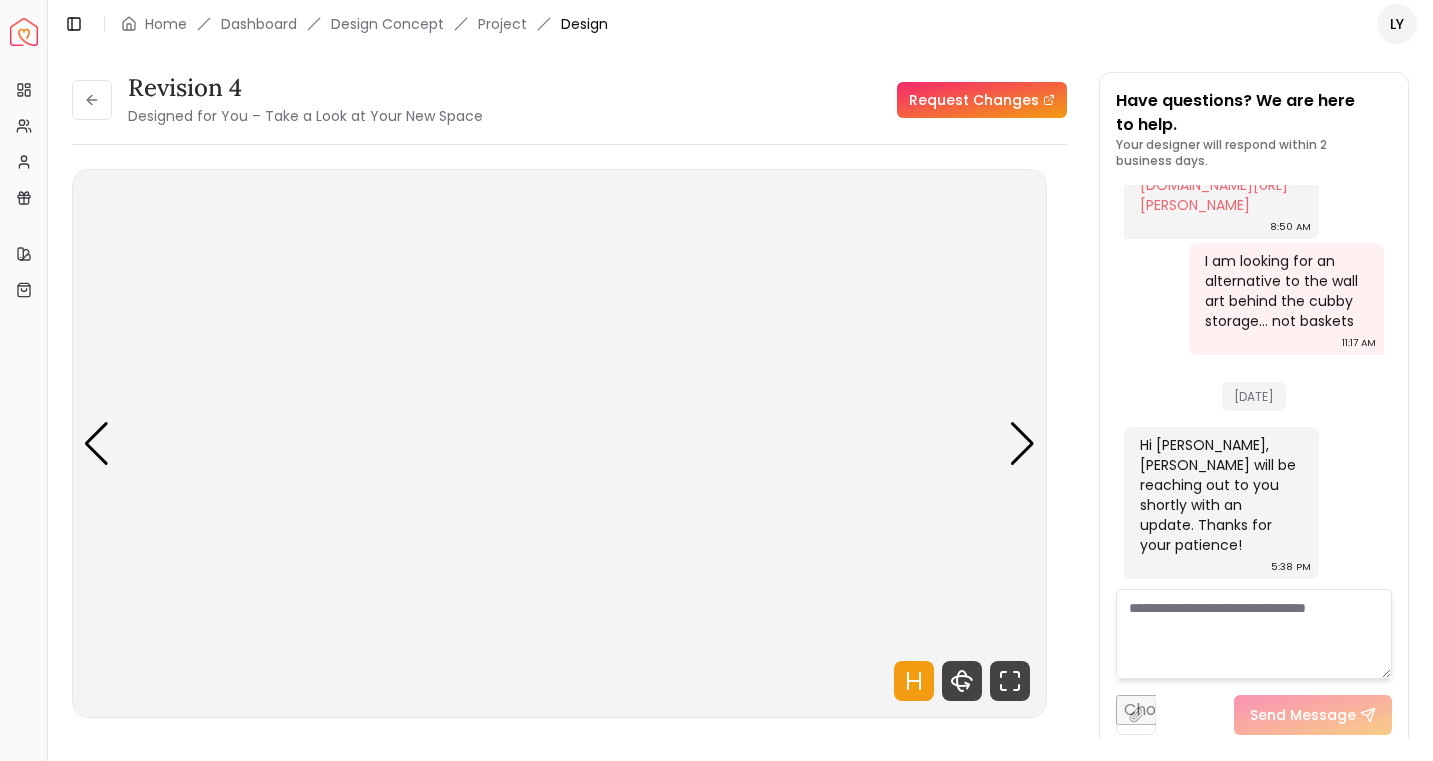 scroll, scrollTop: 5480, scrollLeft: 0, axis: vertical 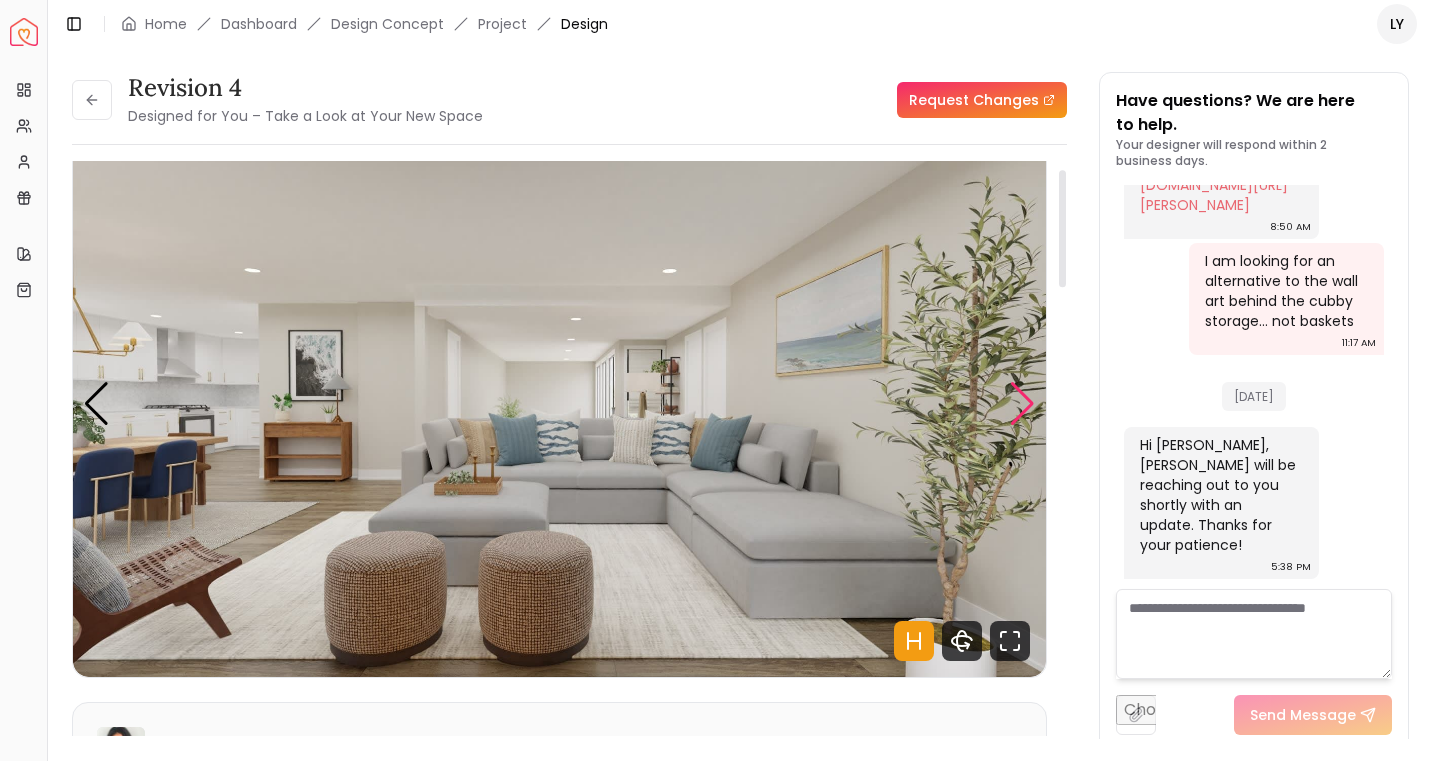 click at bounding box center [1022, 404] 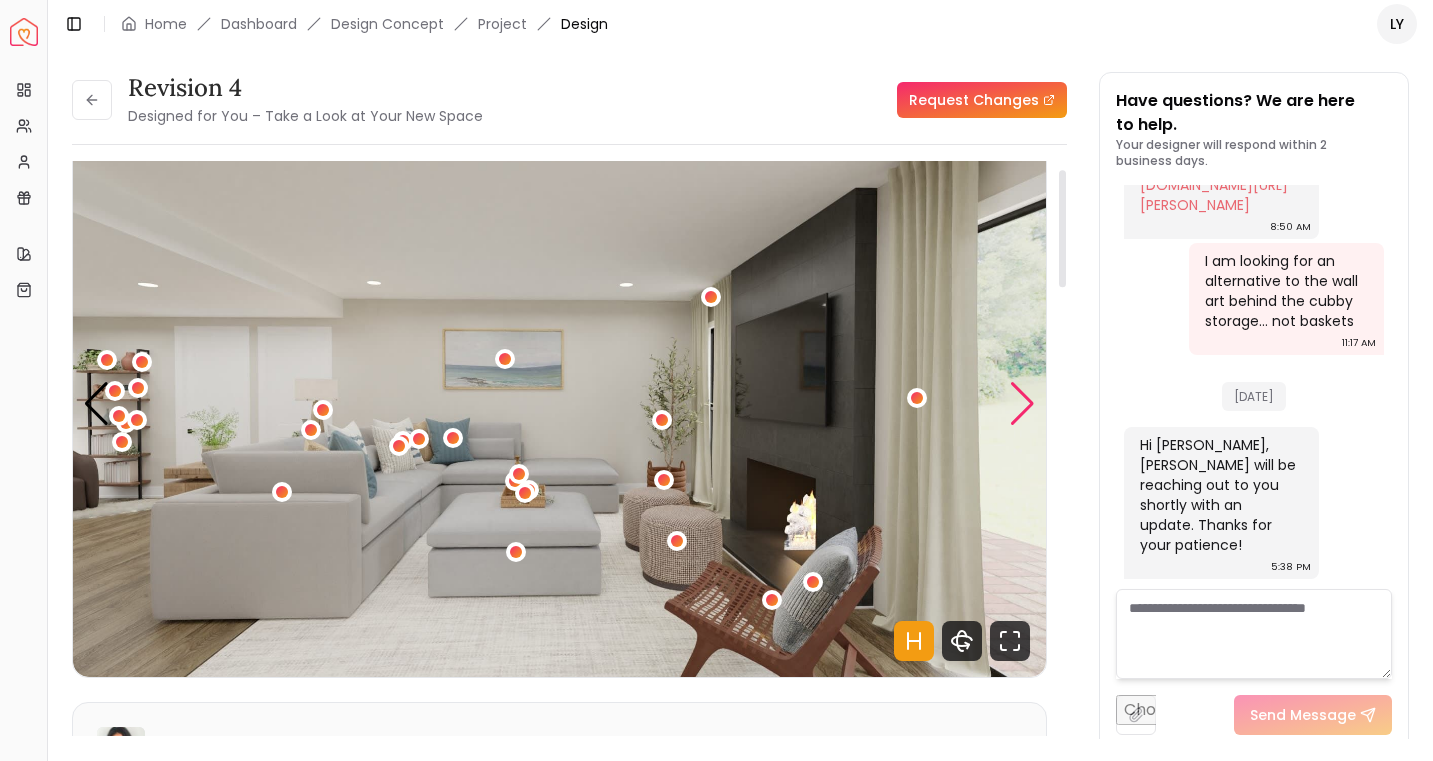 click at bounding box center (1022, 404) 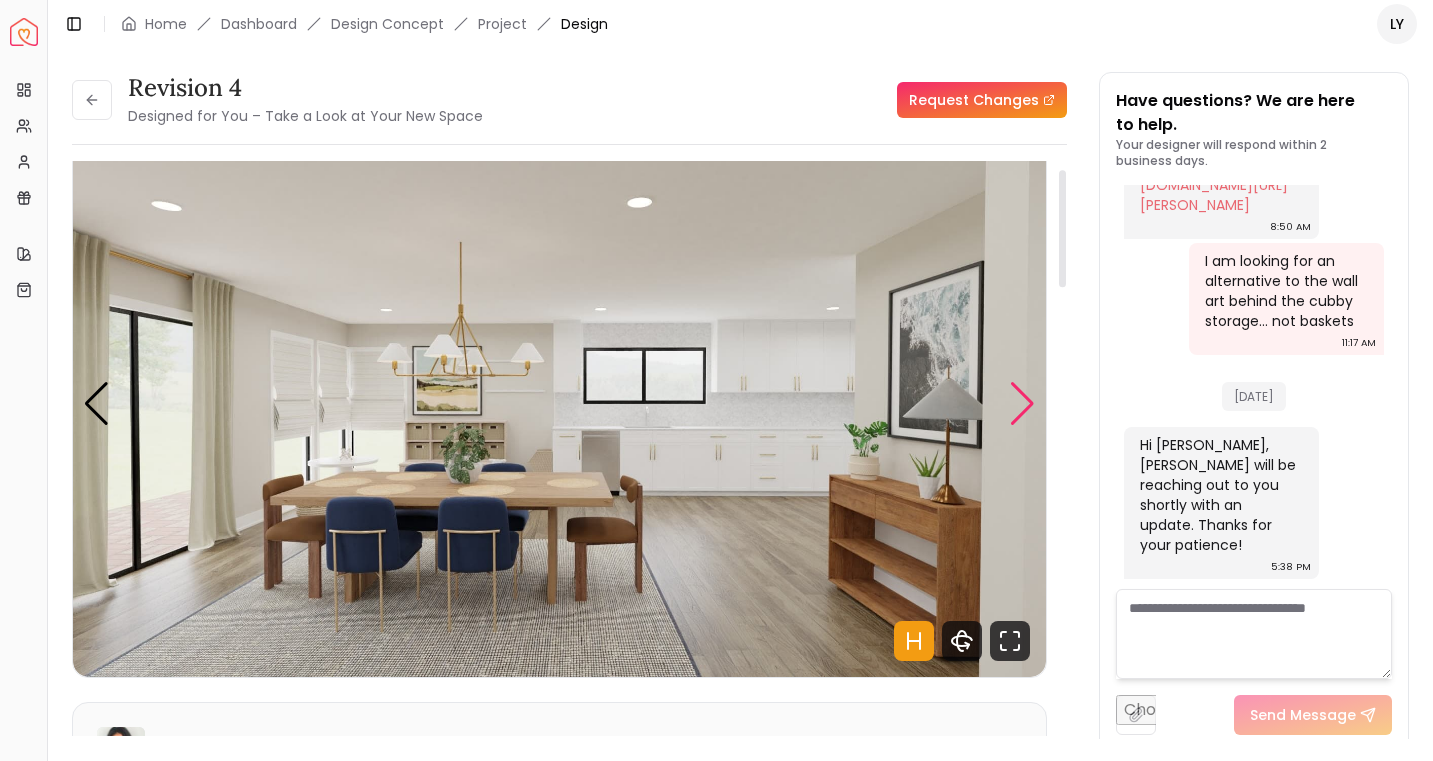 click at bounding box center [1022, 404] 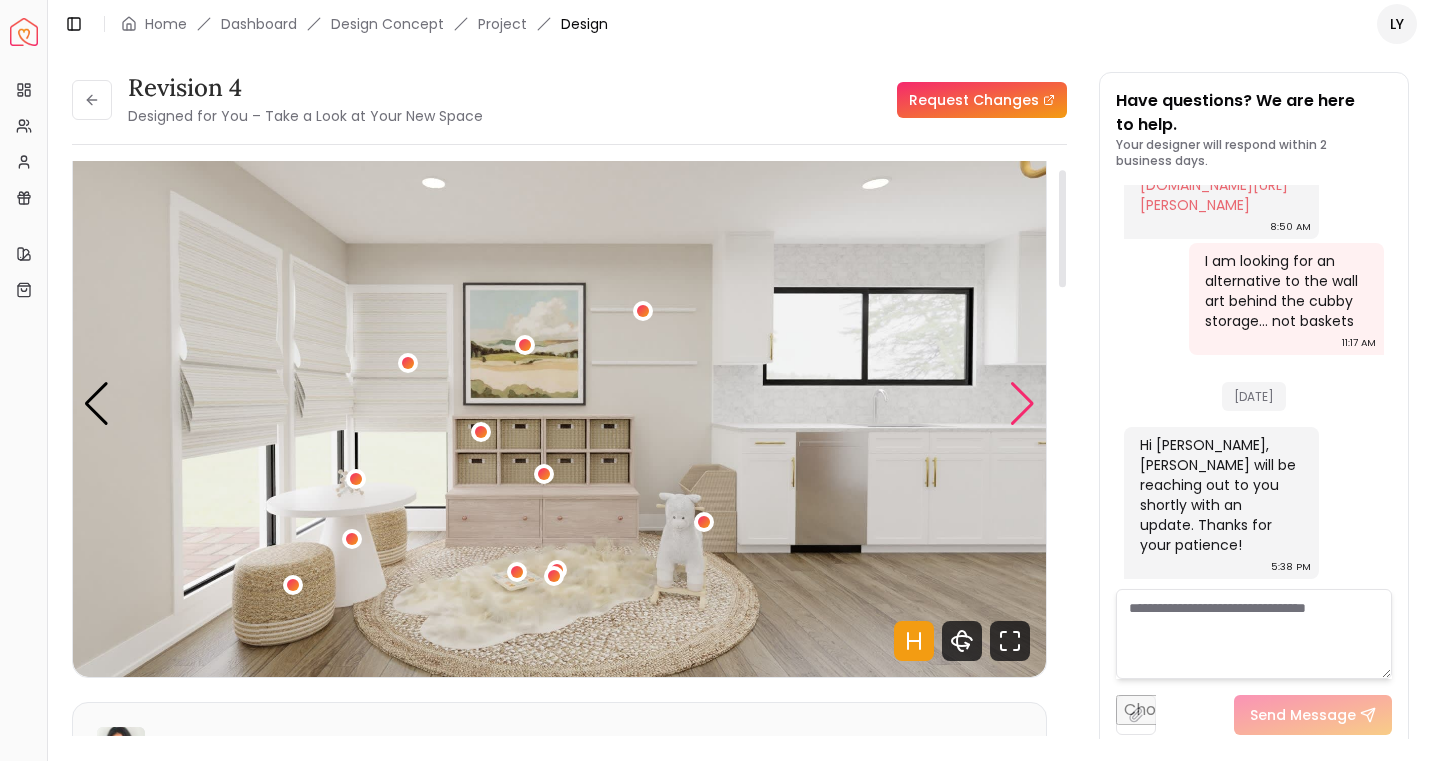 click at bounding box center [1022, 404] 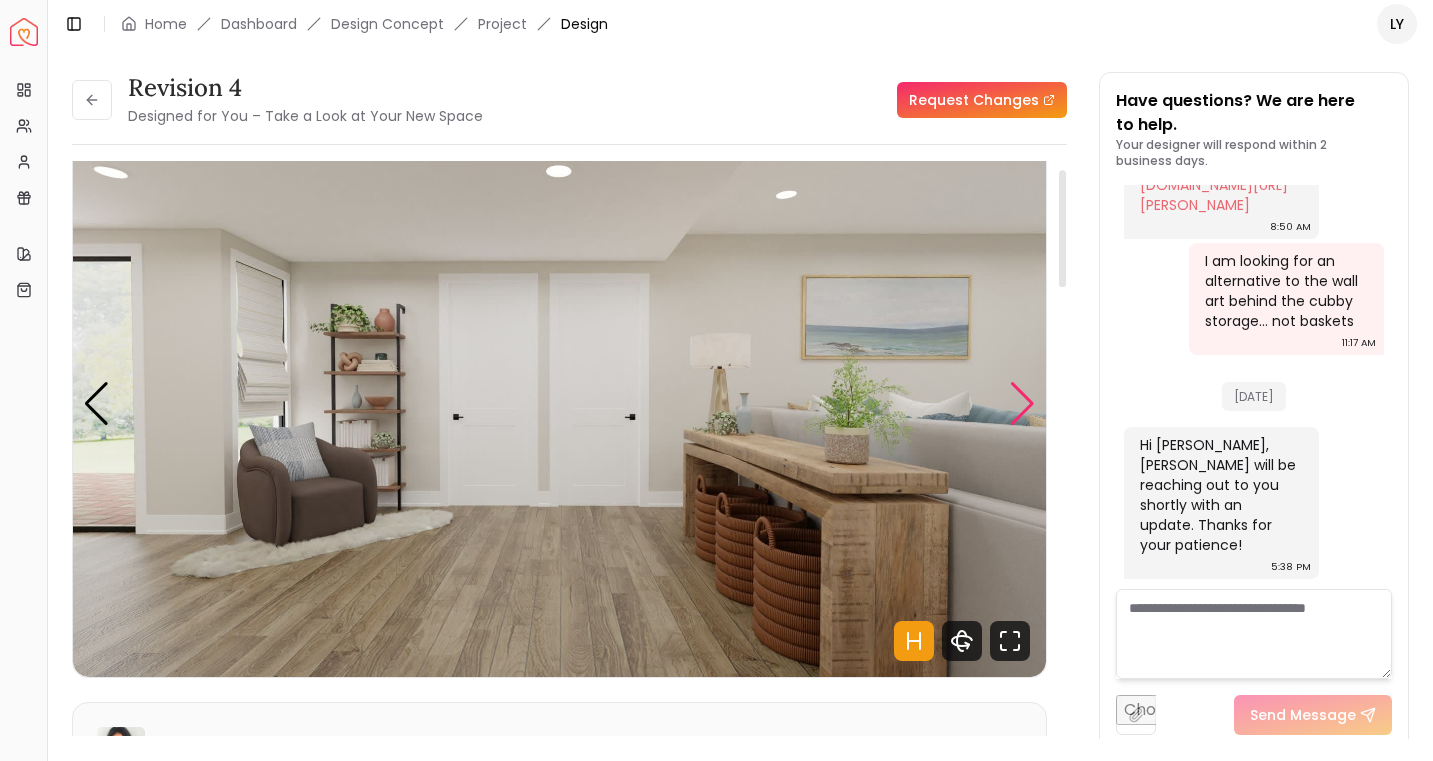 click at bounding box center (1022, 404) 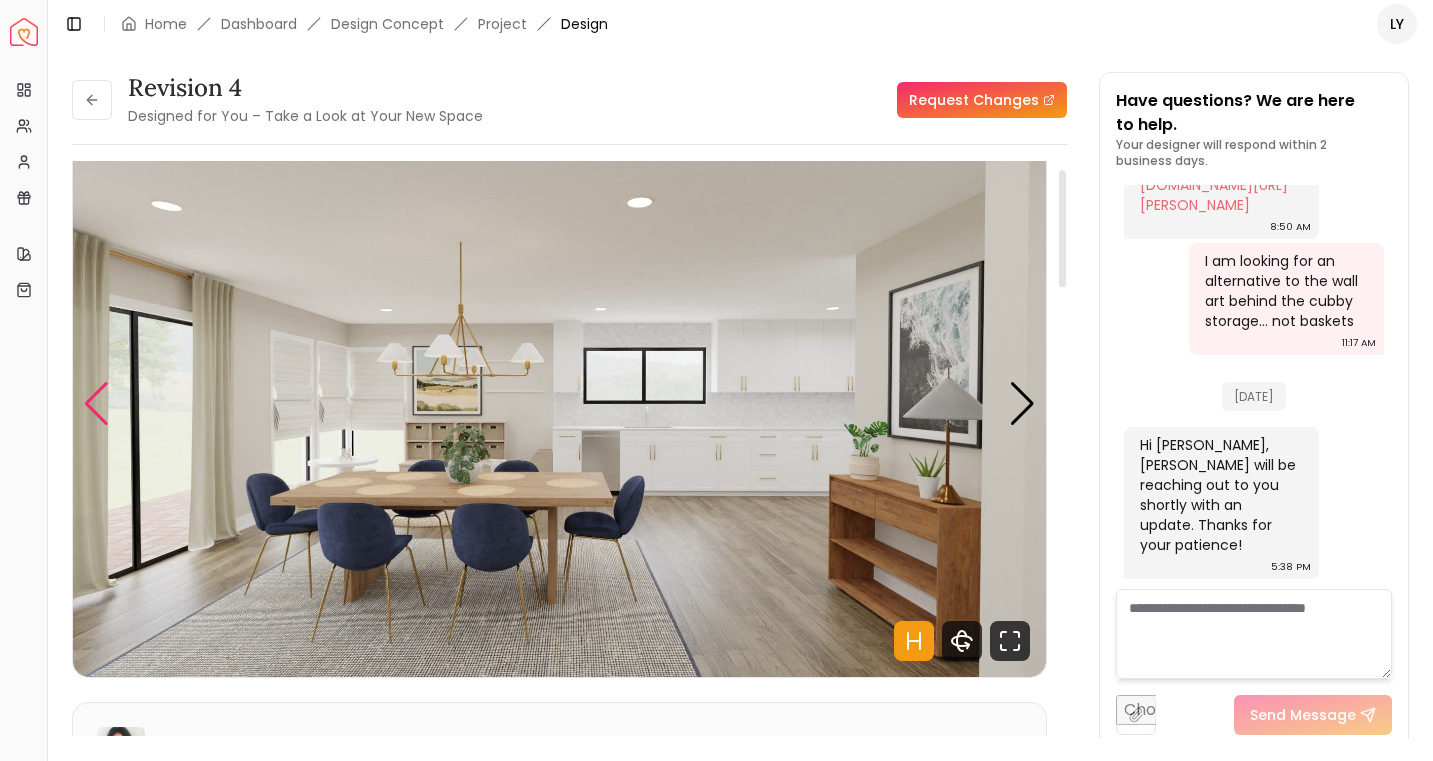 click at bounding box center (96, 404) 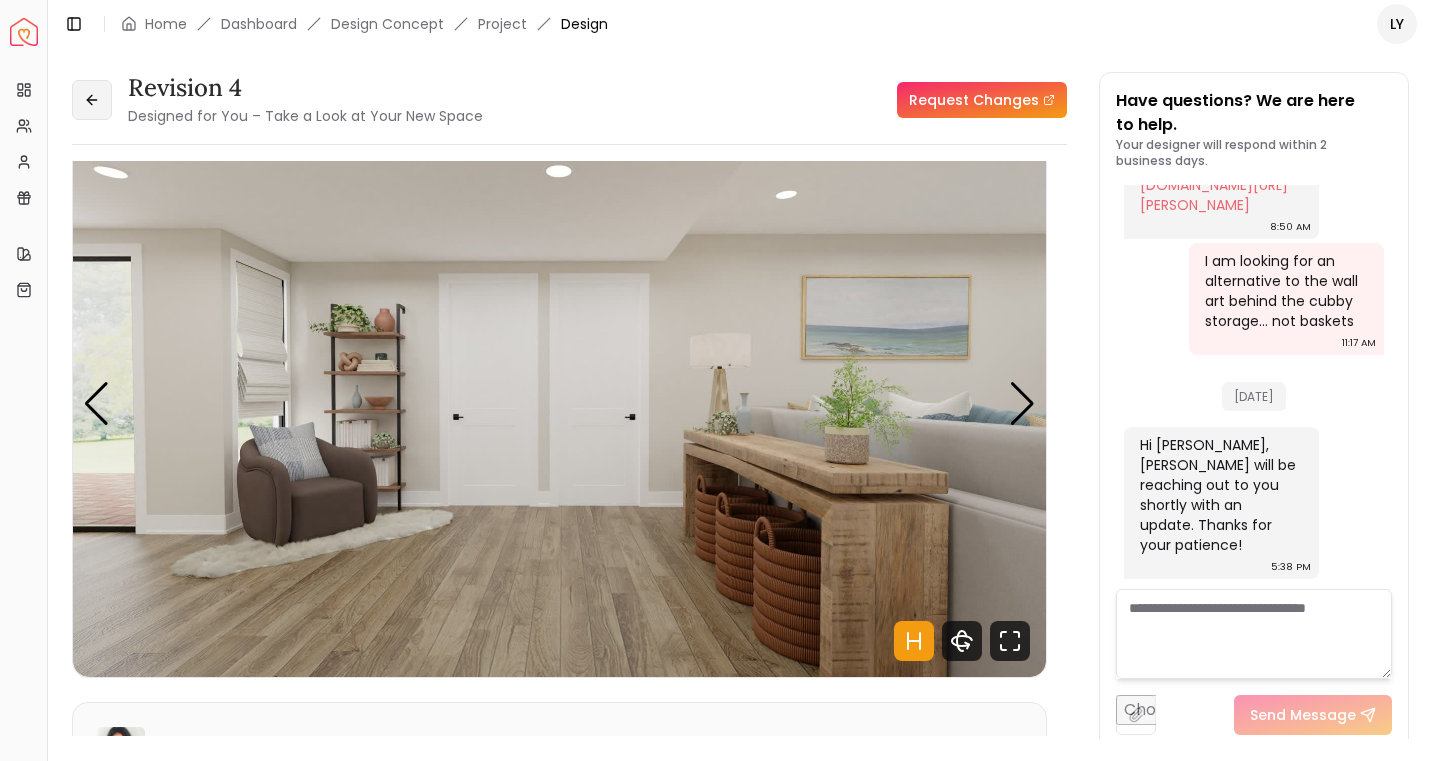 click at bounding box center (92, 100) 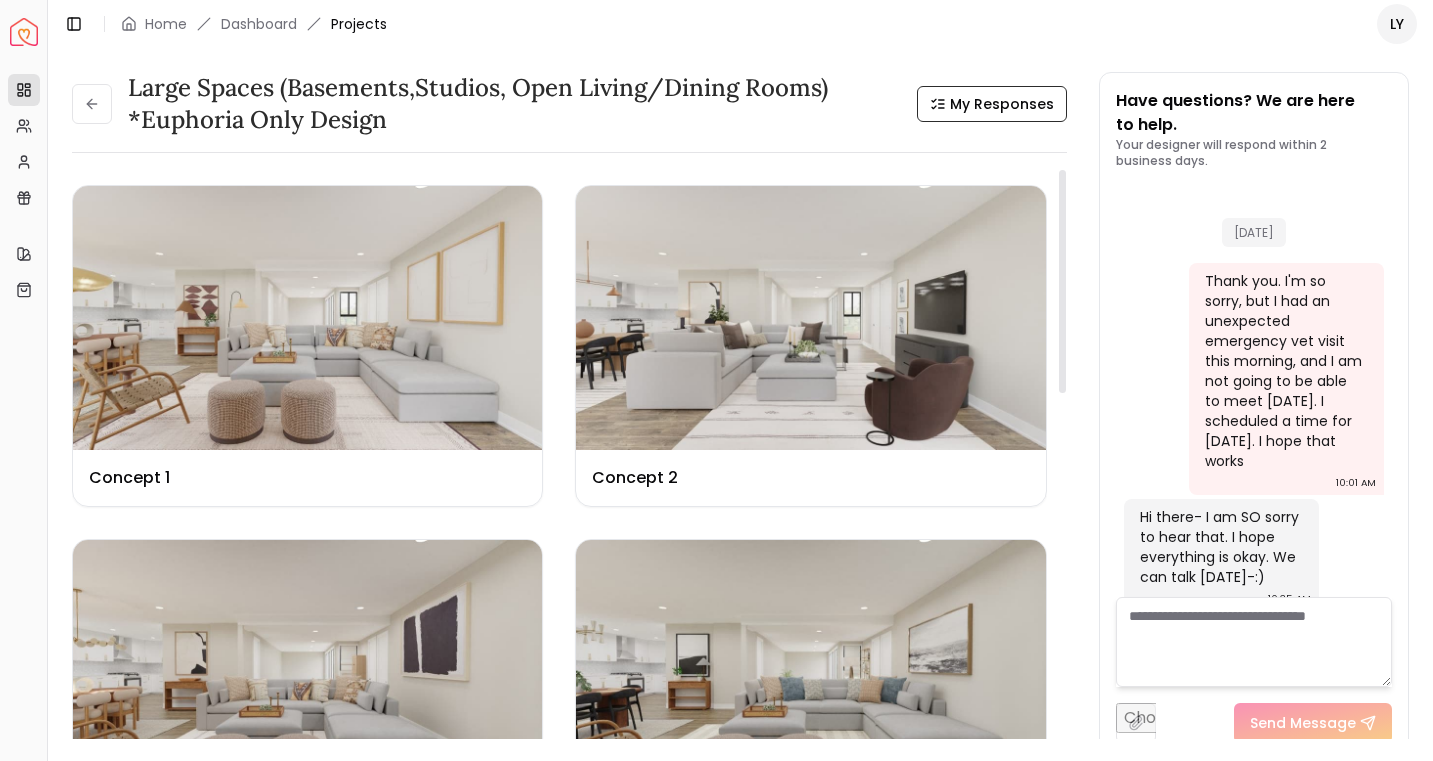 scroll, scrollTop: 5472, scrollLeft: 0, axis: vertical 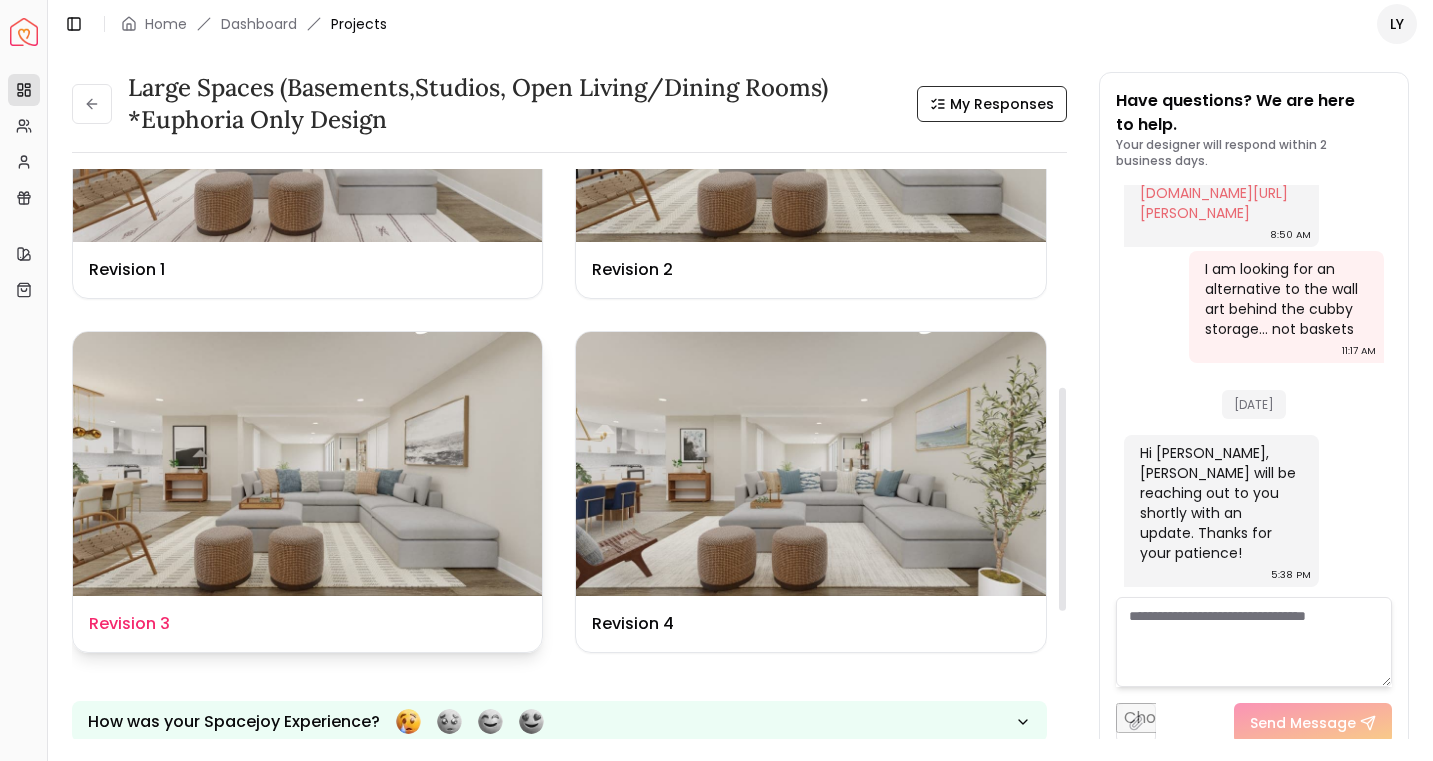 click at bounding box center [307, 464] 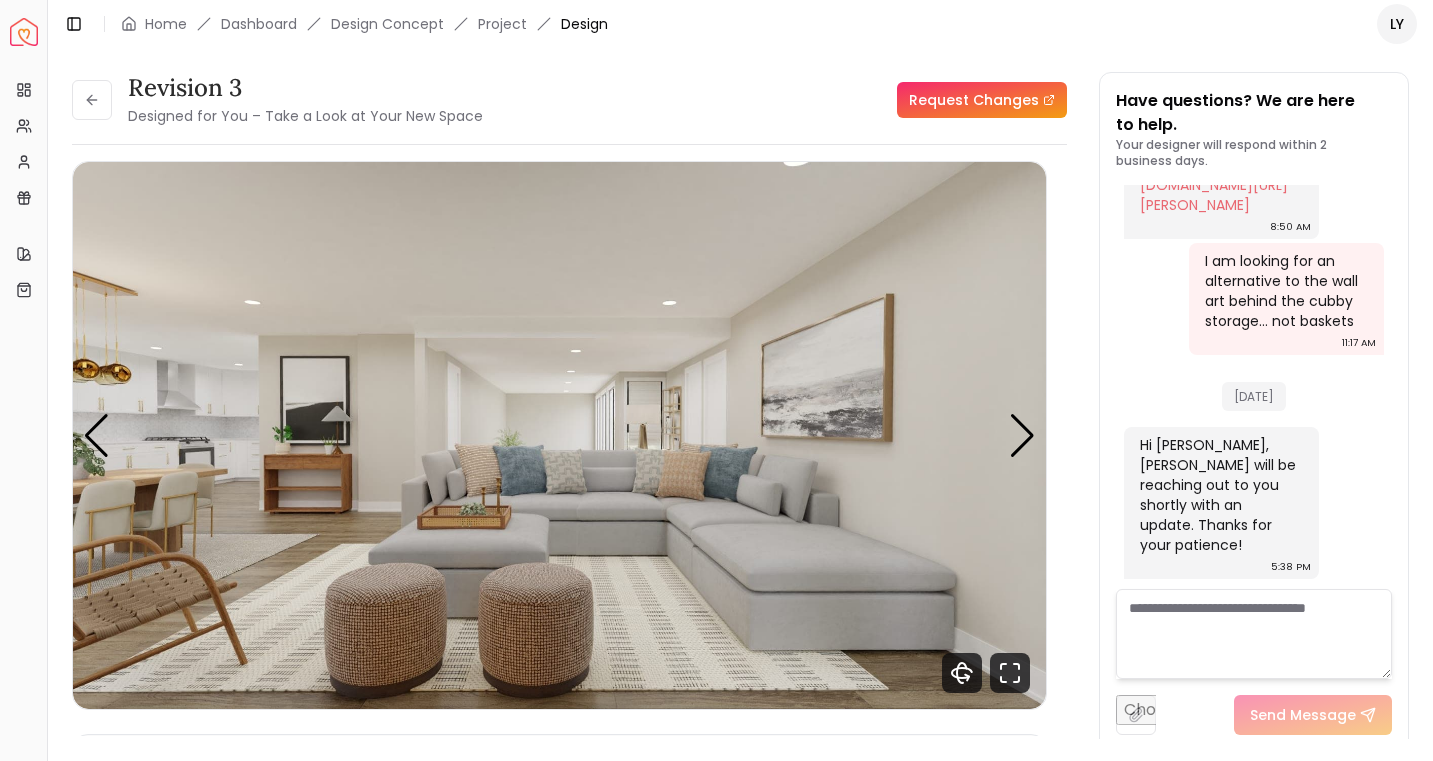 scroll, scrollTop: 5480, scrollLeft: 0, axis: vertical 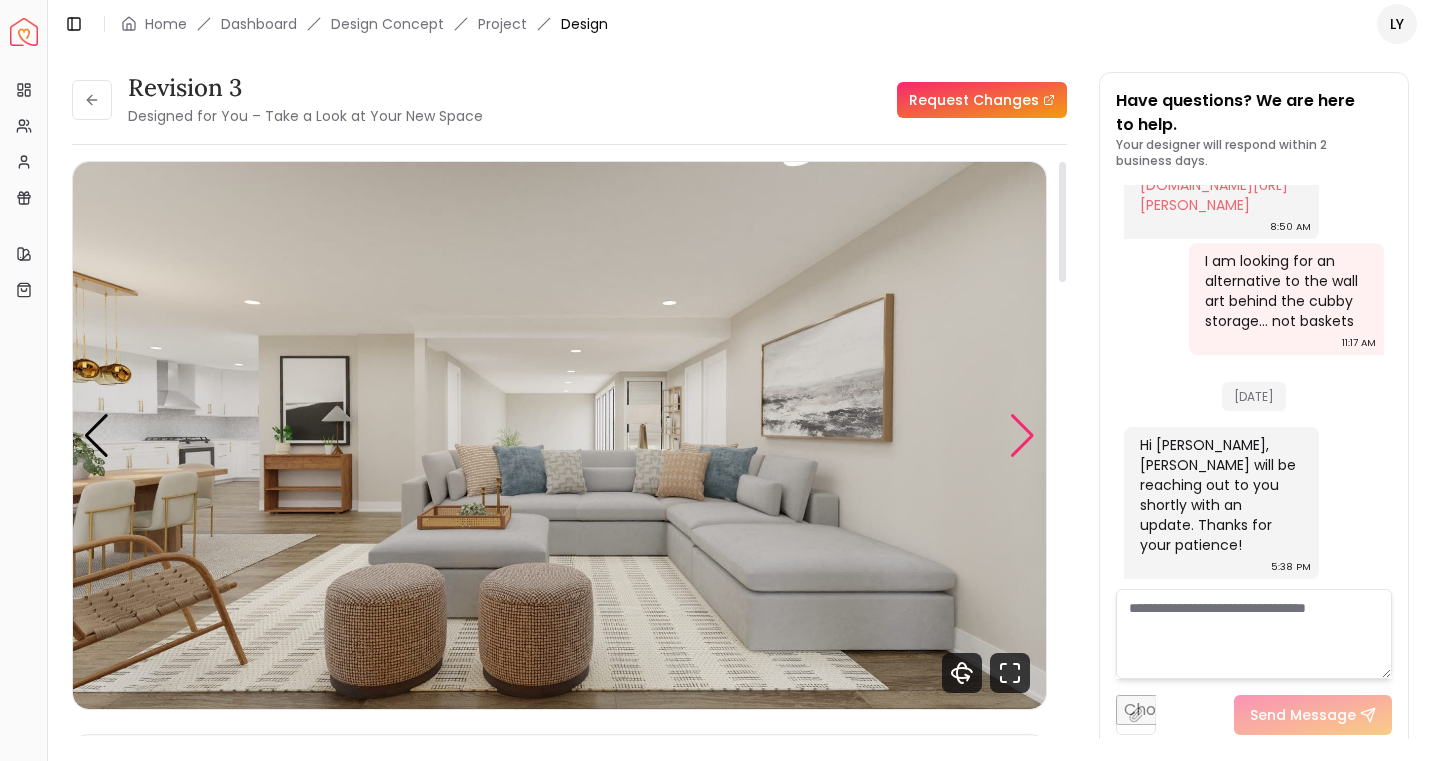 click at bounding box center [1022, 436] 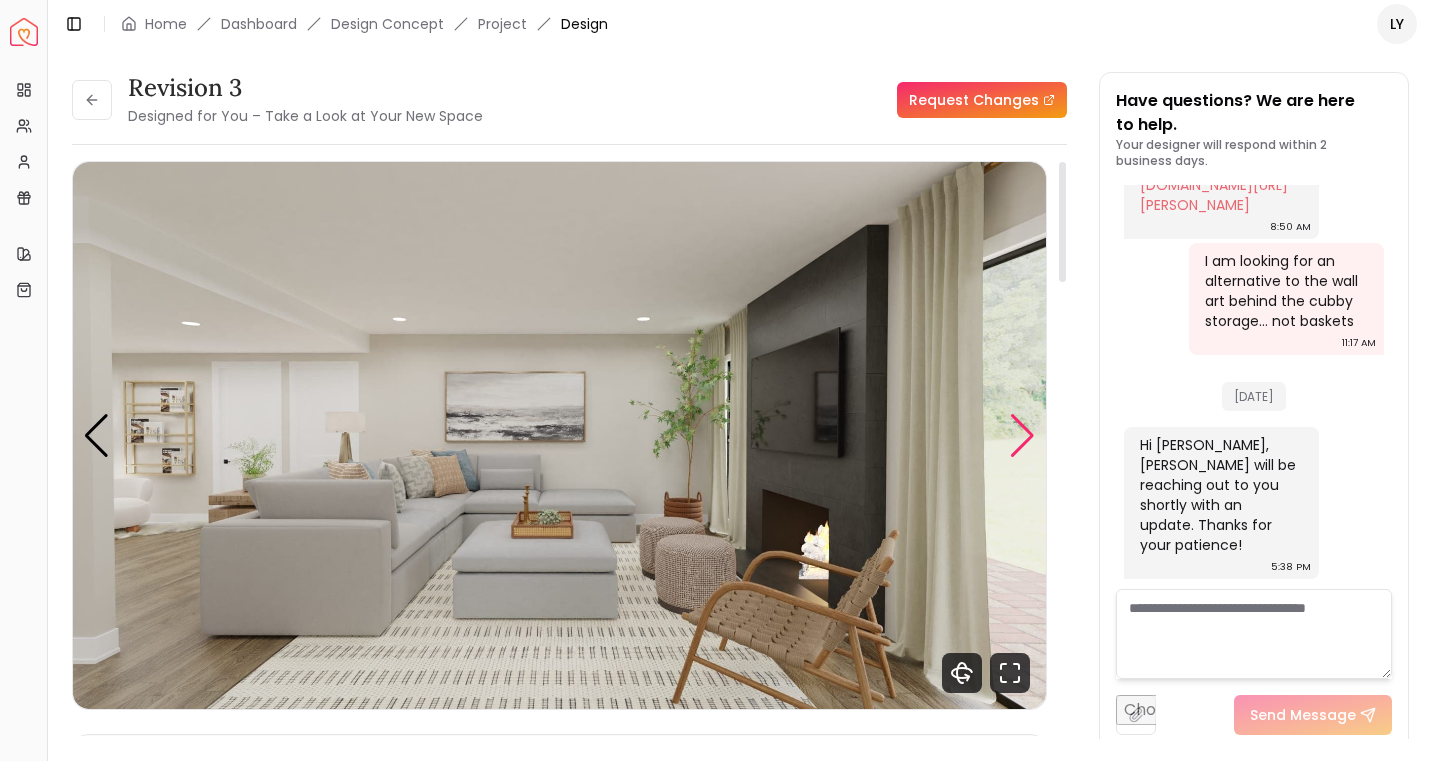click at bounding box center (1022, 436) 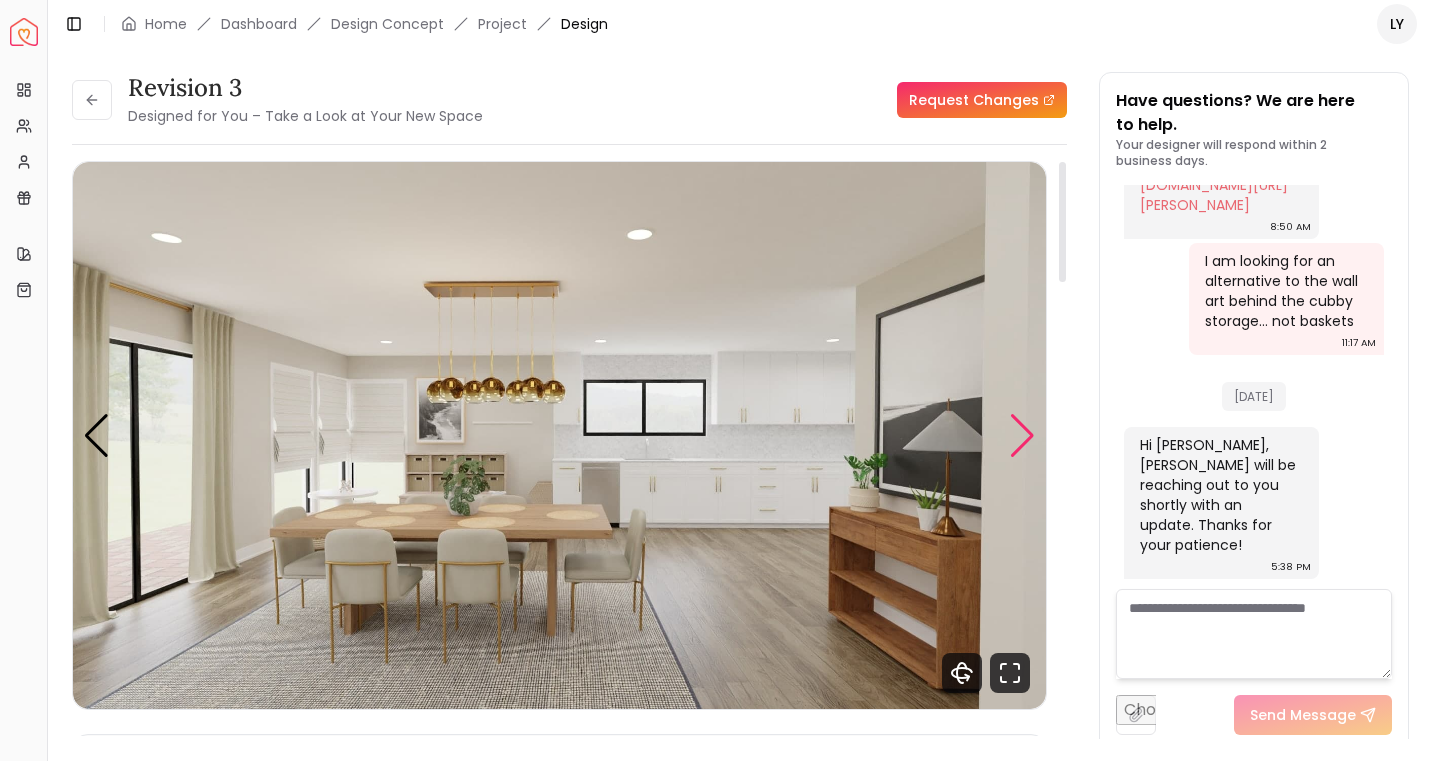 click at bounding box center [1022, 436] 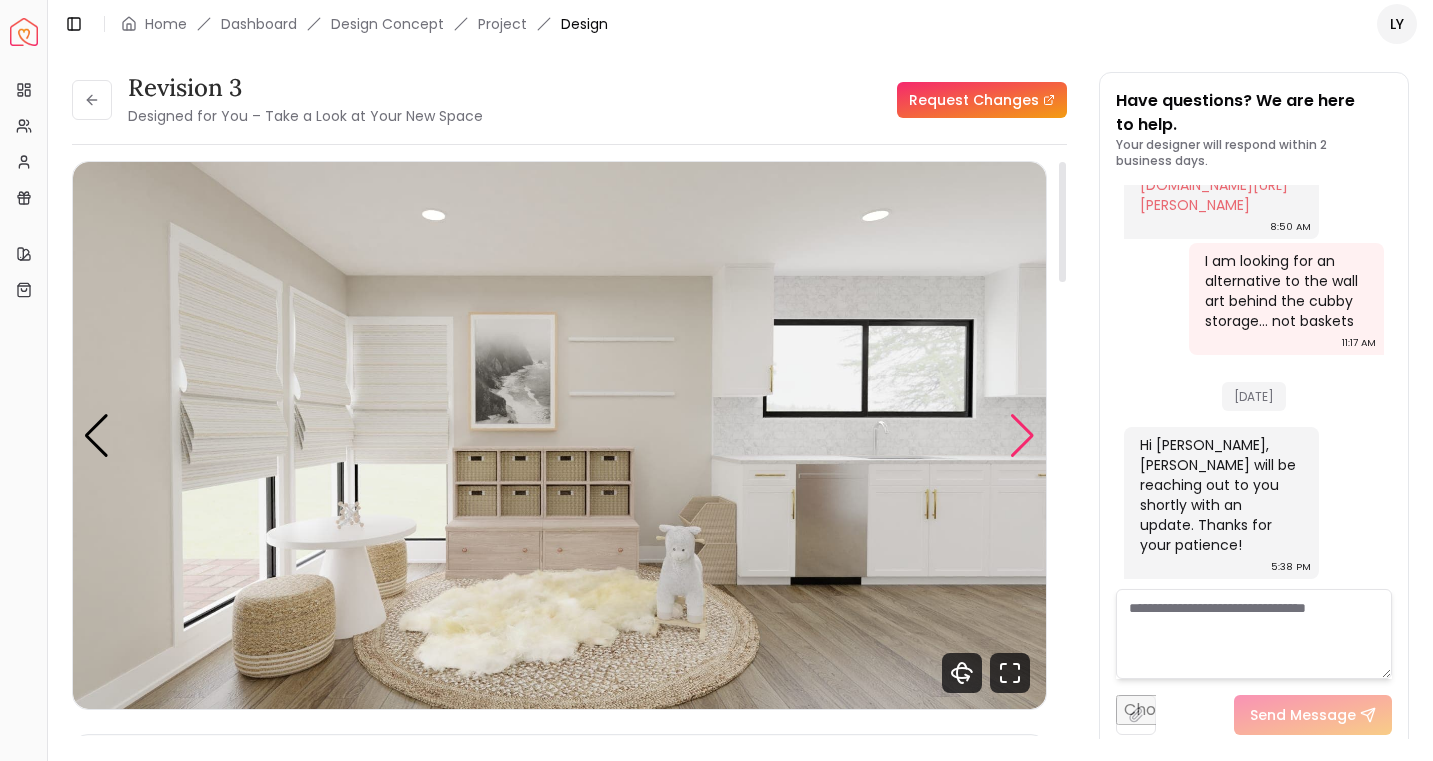 click at bounding box center [1022, 436] 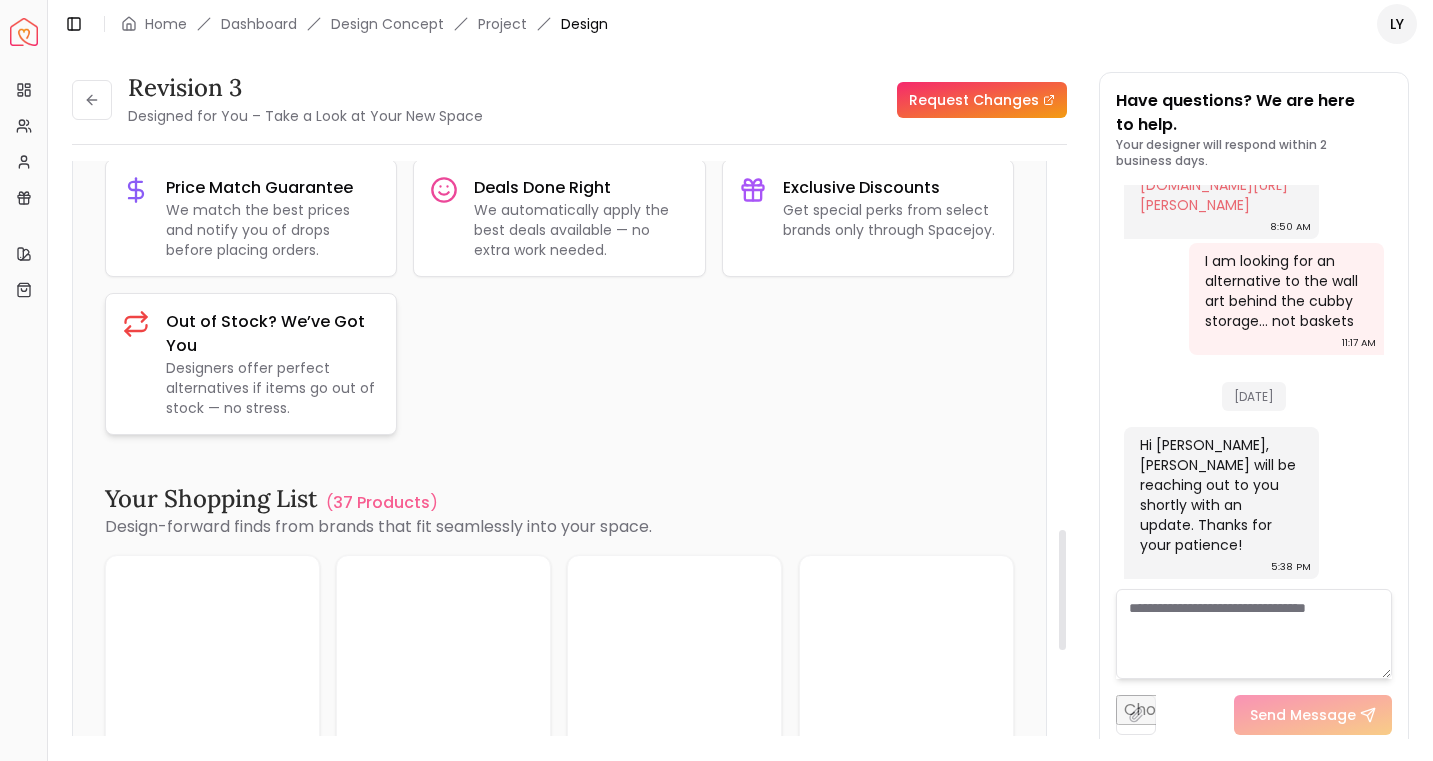 scroll, scrollTop: 1881, scrollLeft: 0, axis: vertical 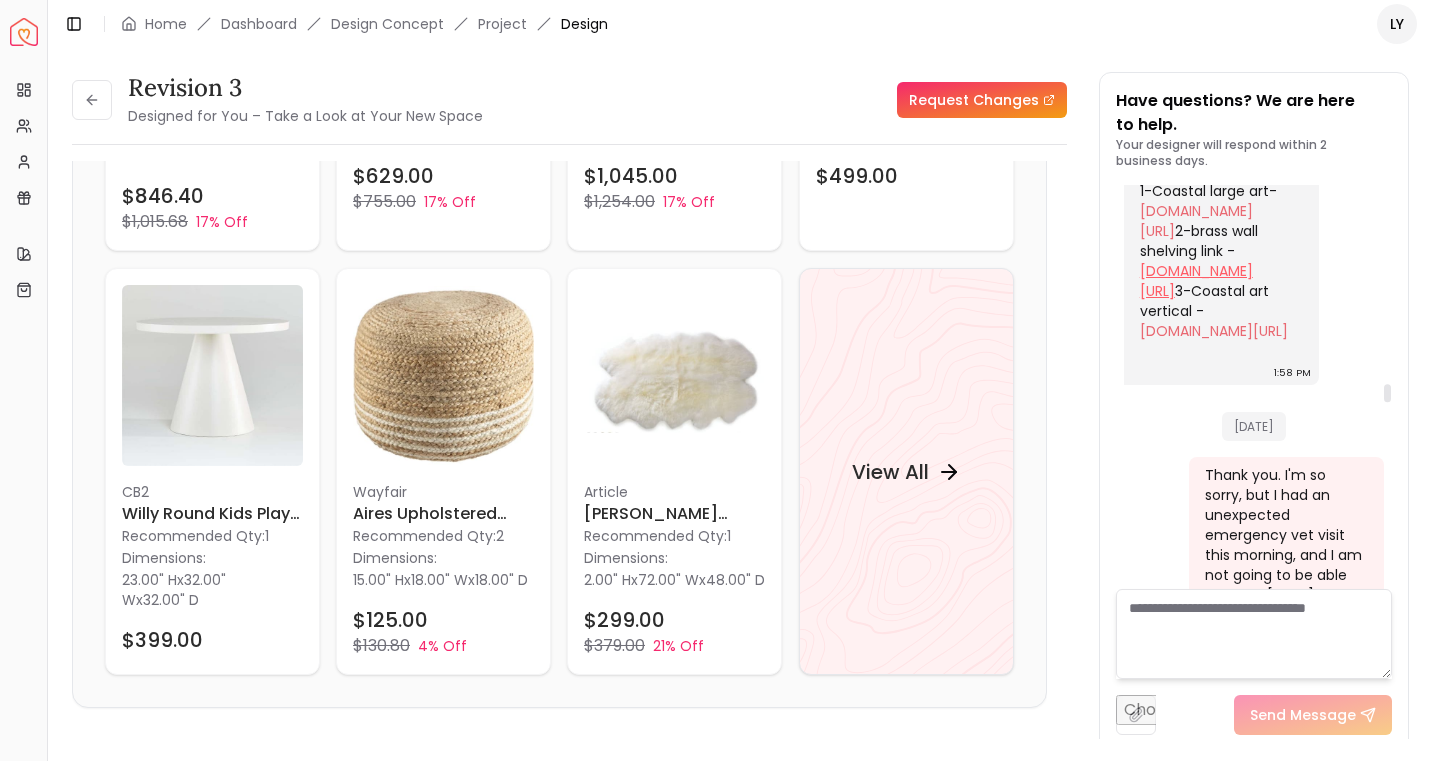 click on "rhbabyandchild.rh.com/us/en/catalog/product/product.jsp/rhbc_prod963143?layout=0" at bounding box center [1196, 281] 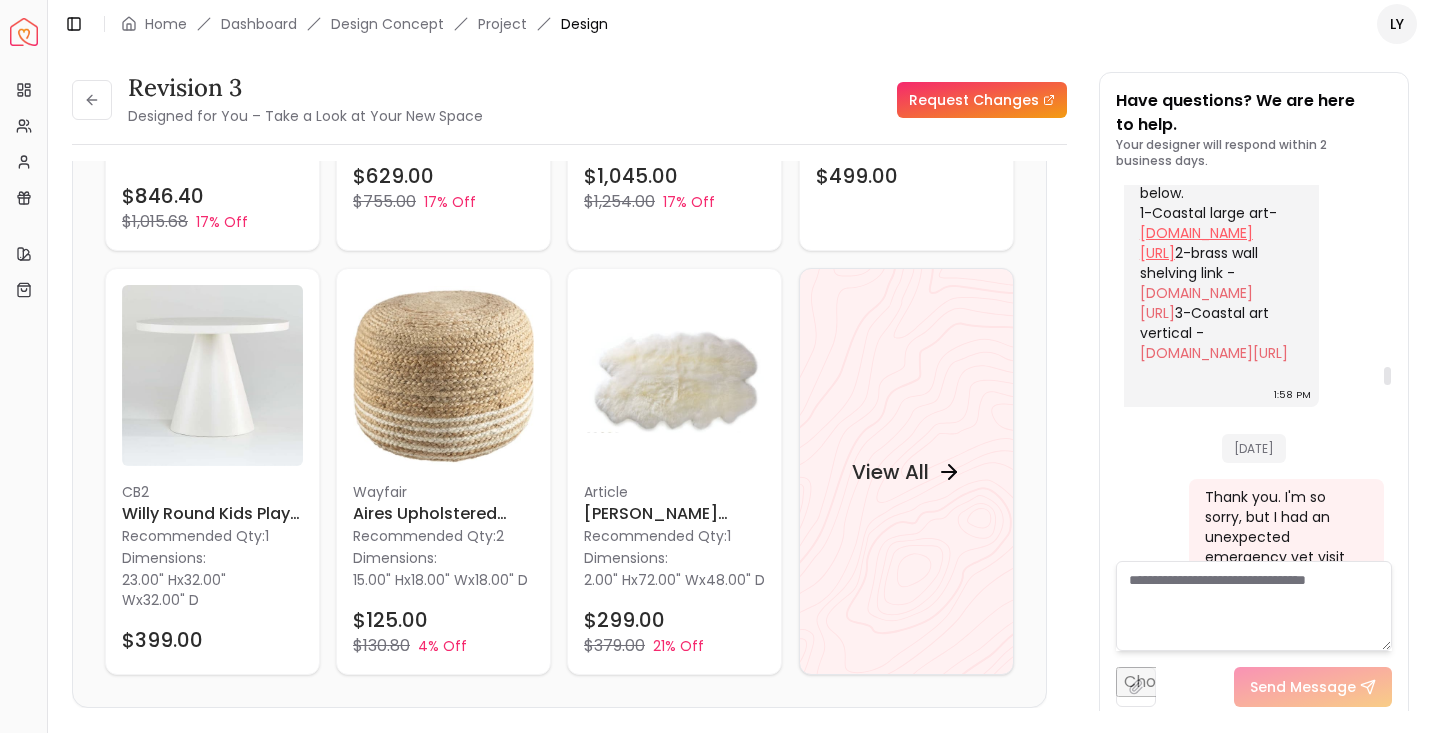 scroll, scrollTop: 6234, scrollLeft: 0, axis: vertical 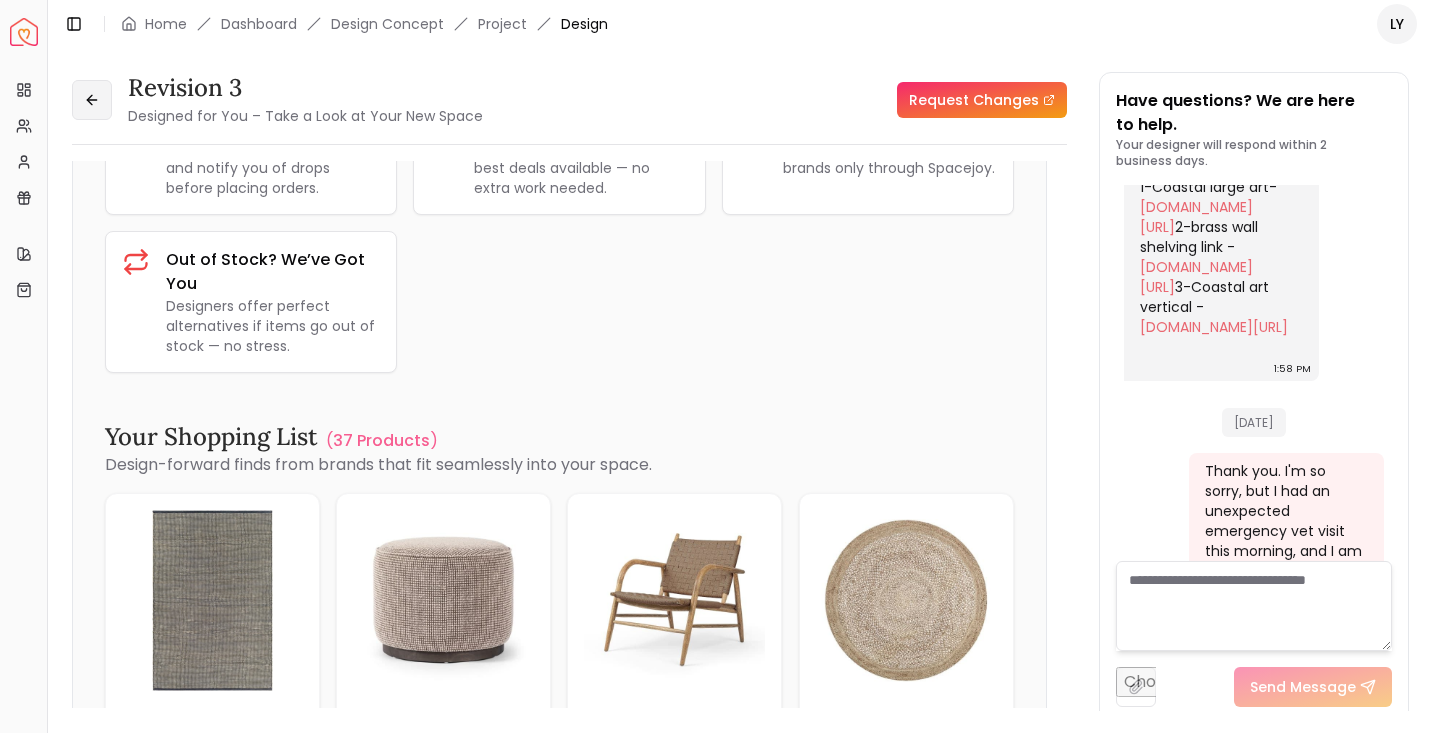 click at bounding box center (92, 100) 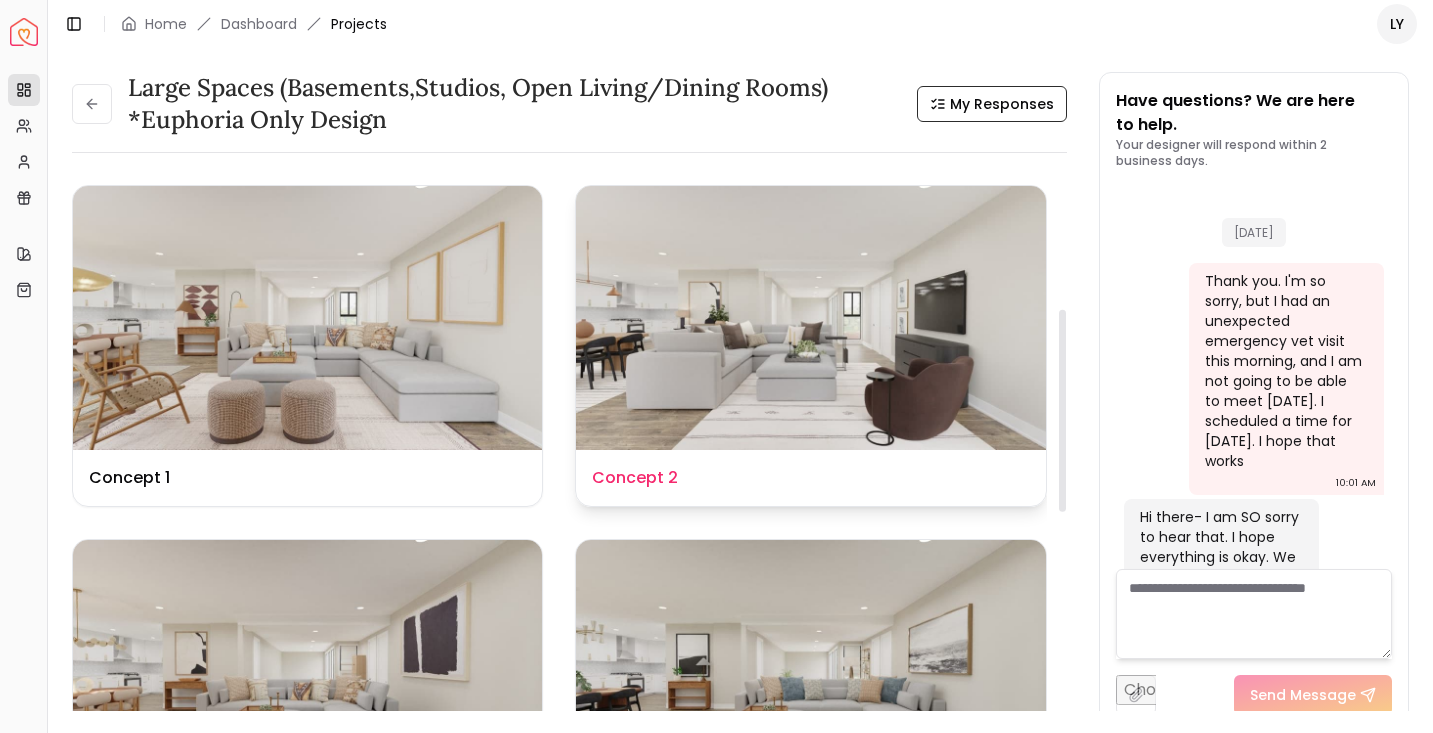 scroll, scrollTop: 342, scrollLeft: 0, axis: vertical 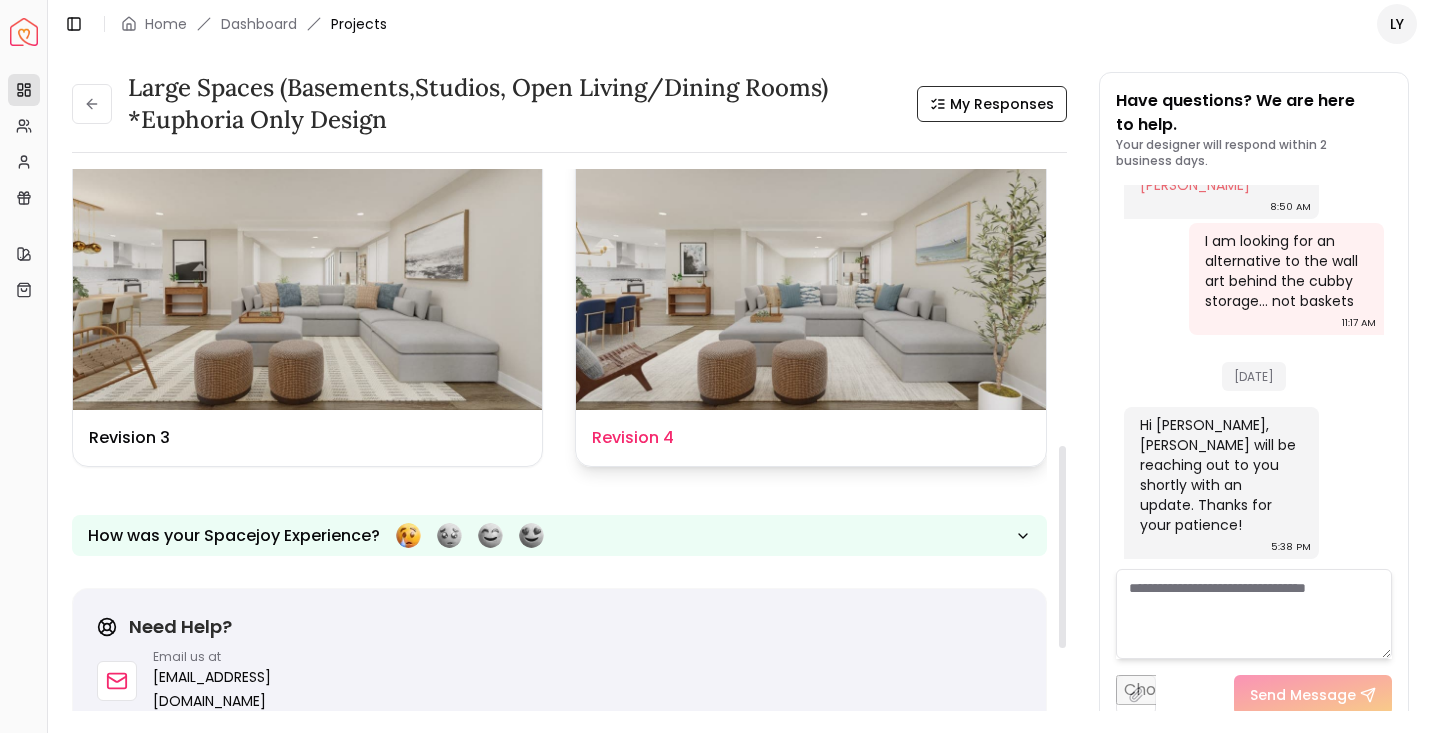 click at bounding box center [810, 278] 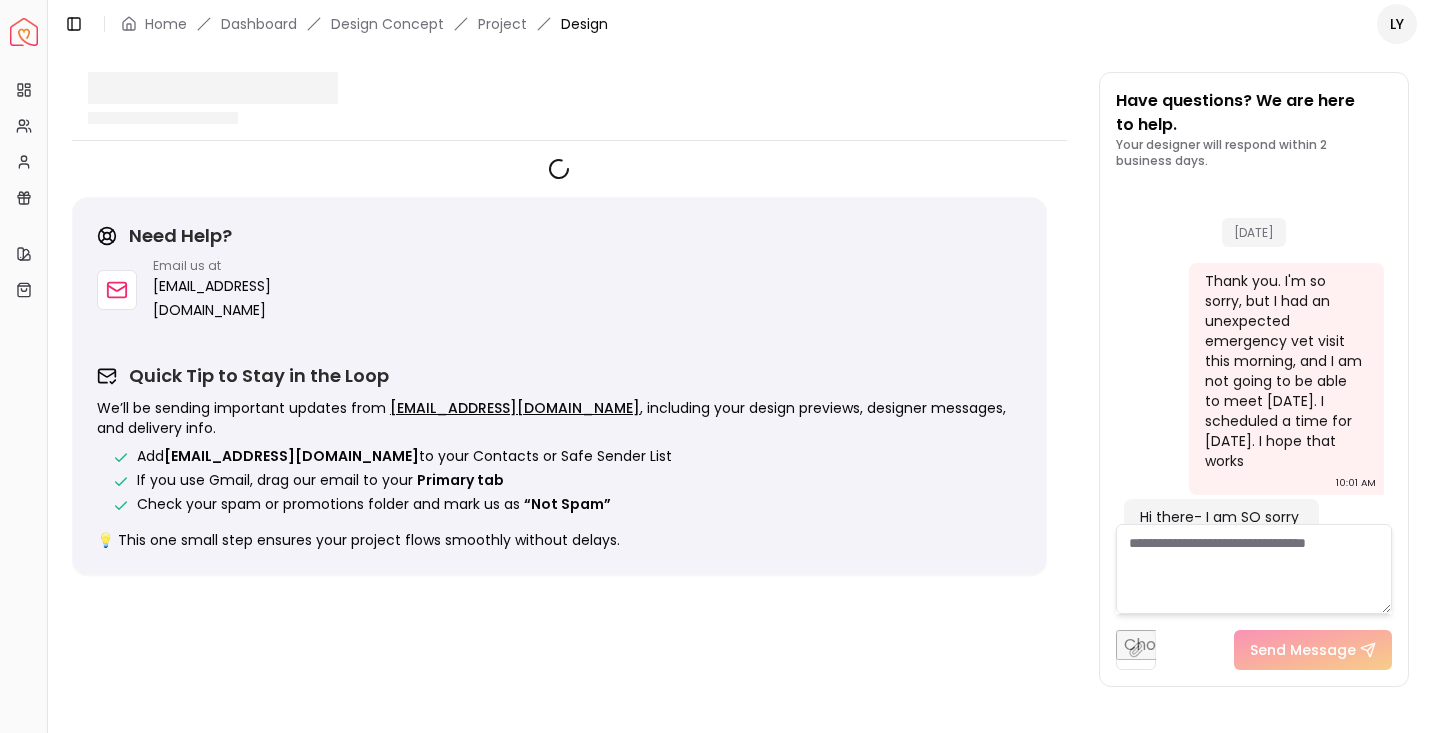 scroll, scrollTop: 5545, scrollLeft: 0, axis: vertical 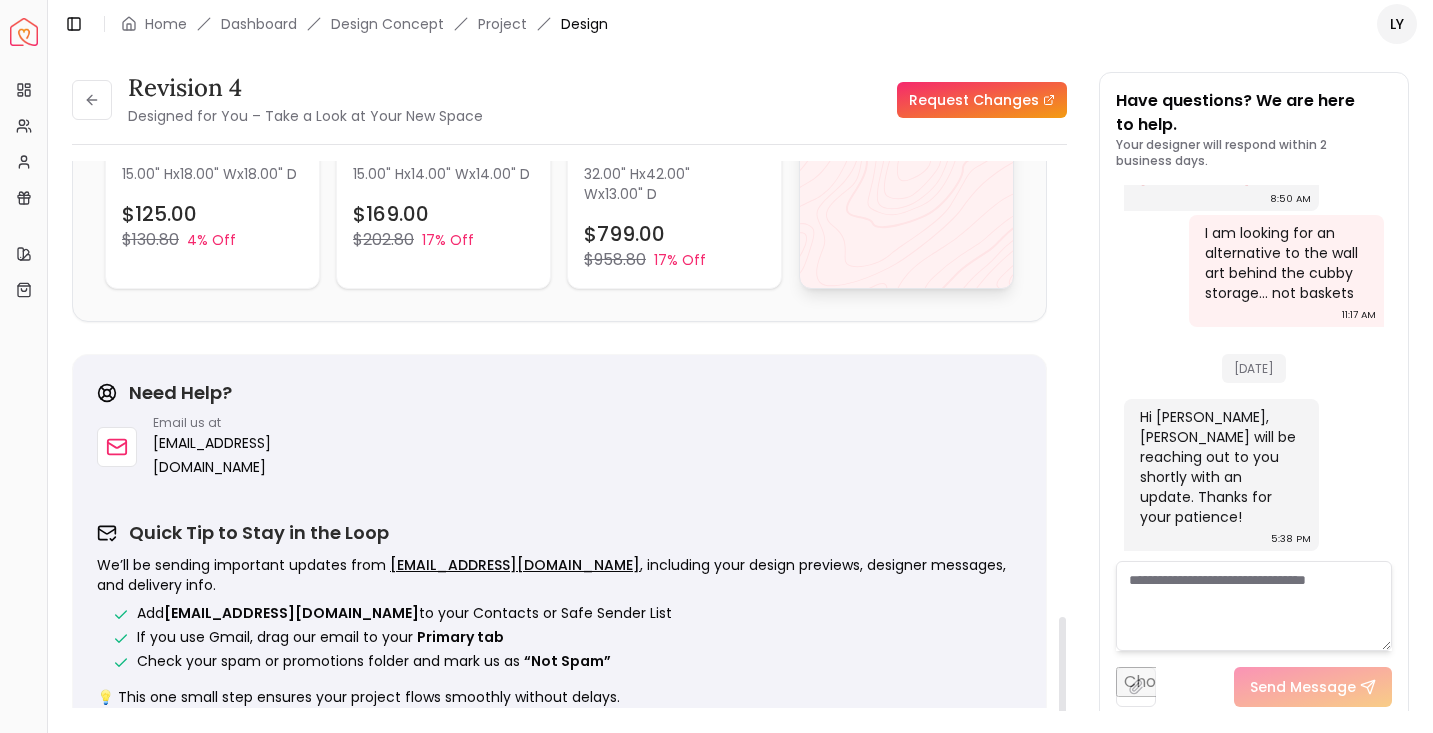 click on "View All" at bounding box center [906, 75] 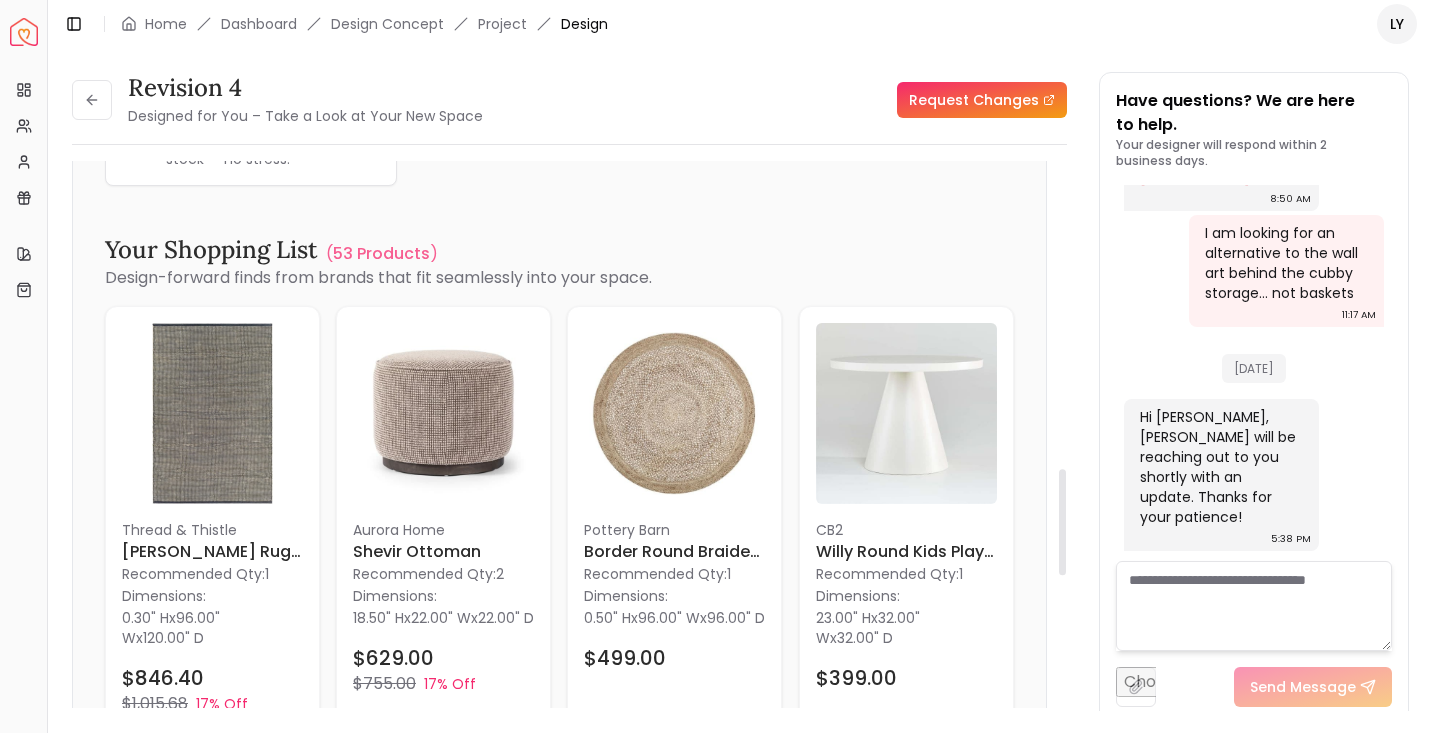 scroll, scrollTop: 1978, scrollLeft: 0, axis: vertical 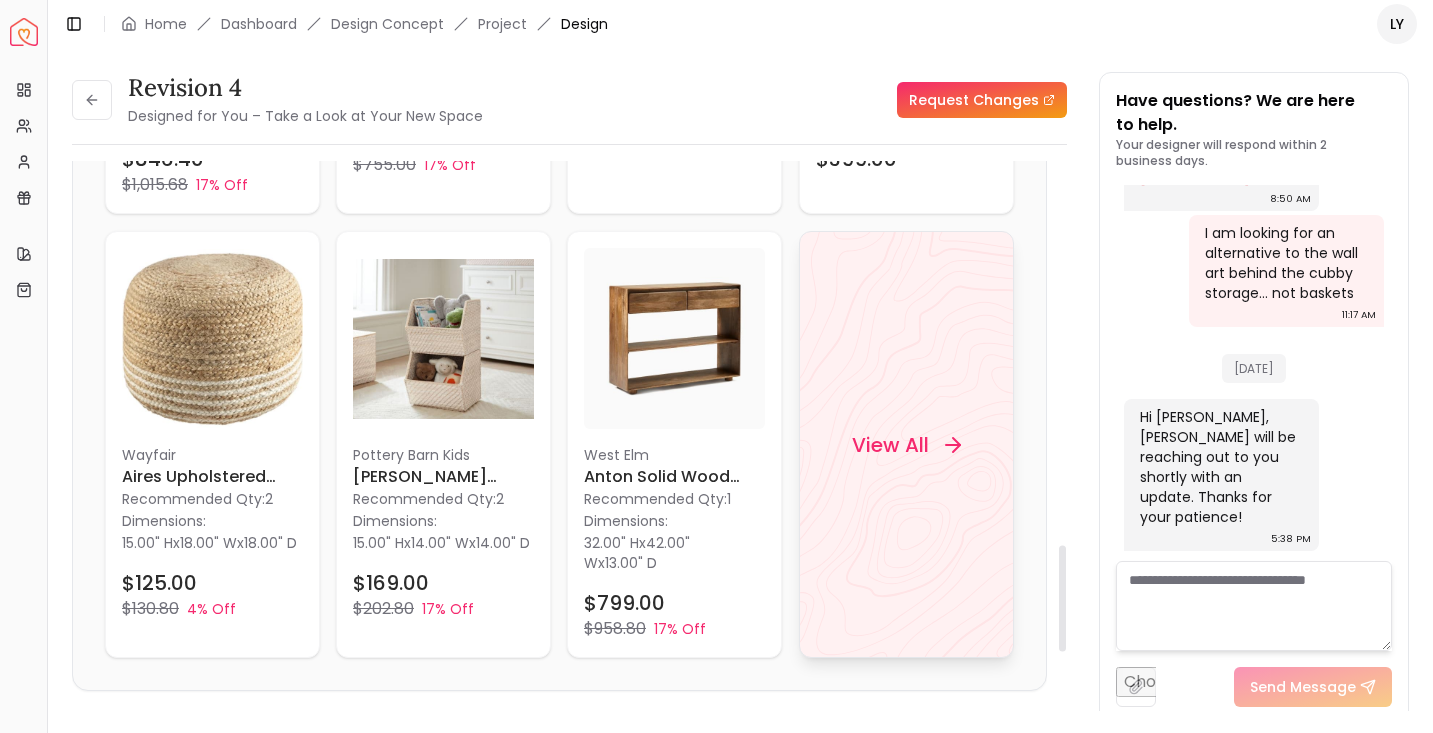 click on "View All" at bounding box center (906, 444) 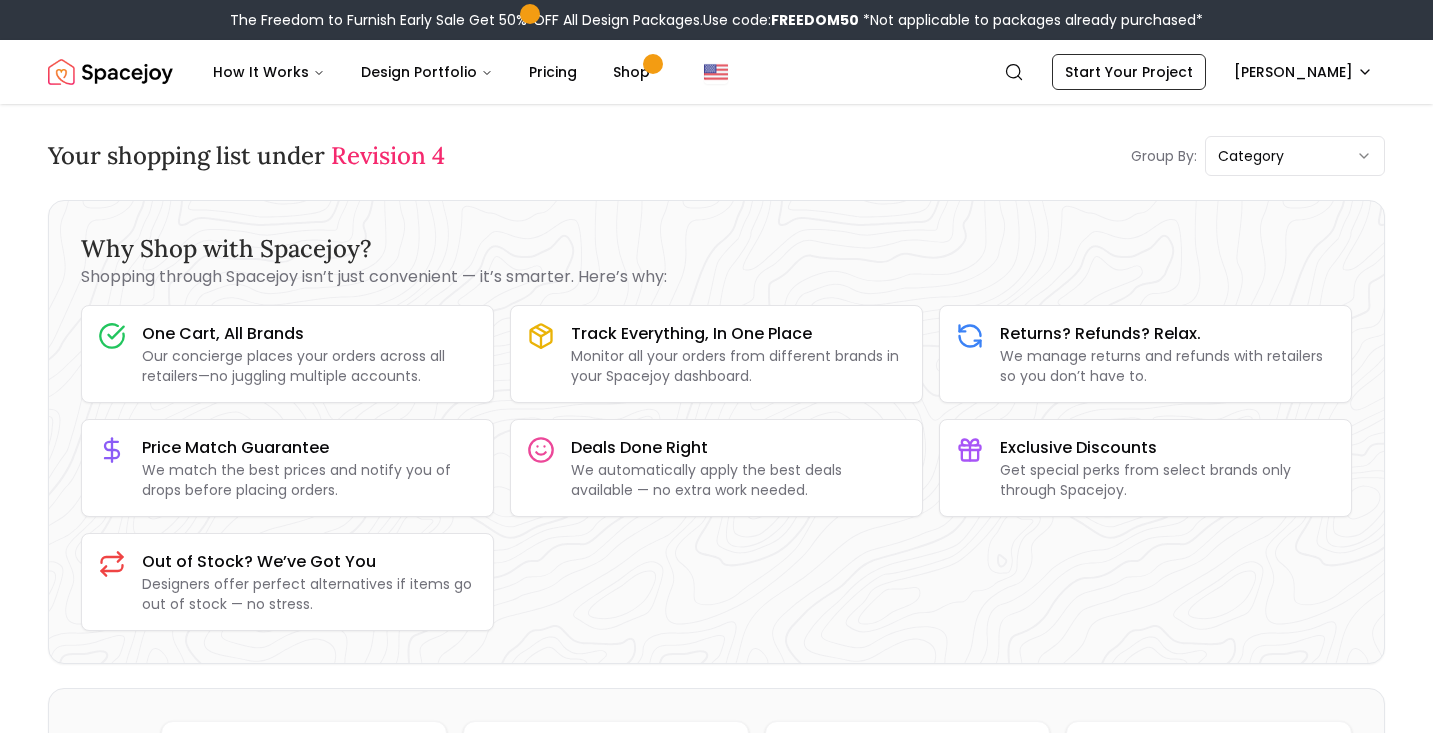 scroll, scrollTop: 131, scrollLeft: 0, axis: vertical 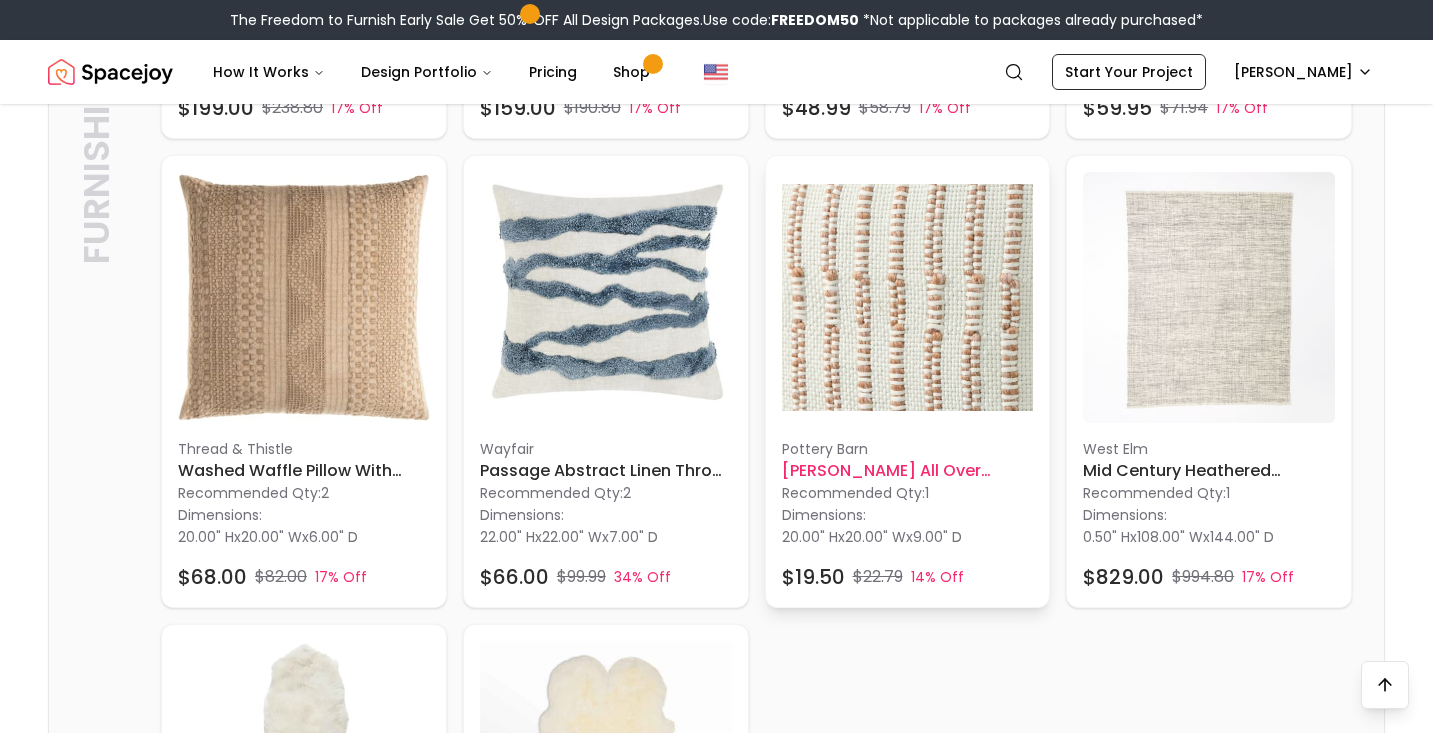 click at bounding box center (908, 298) 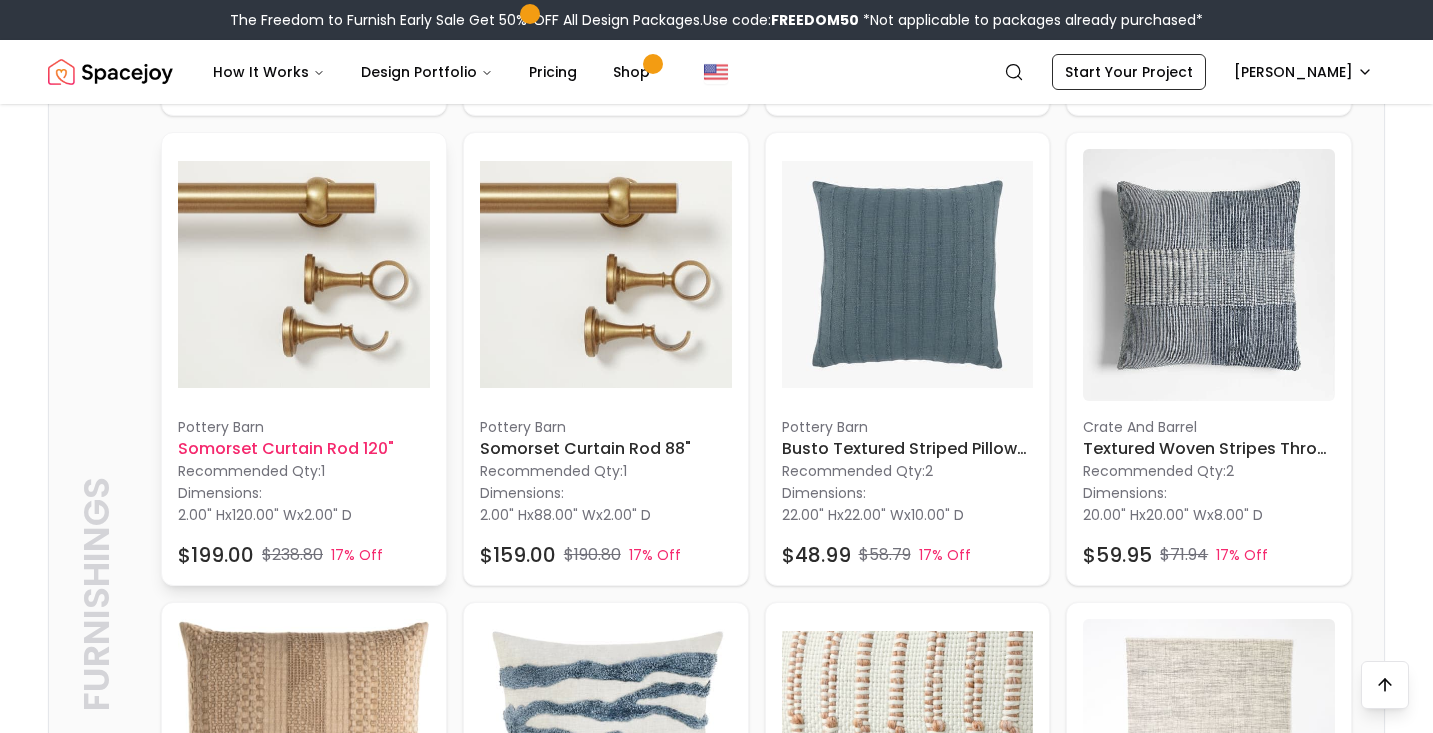 scroll, scrollTop: 956, scrollLeft: 0, axis: vertical 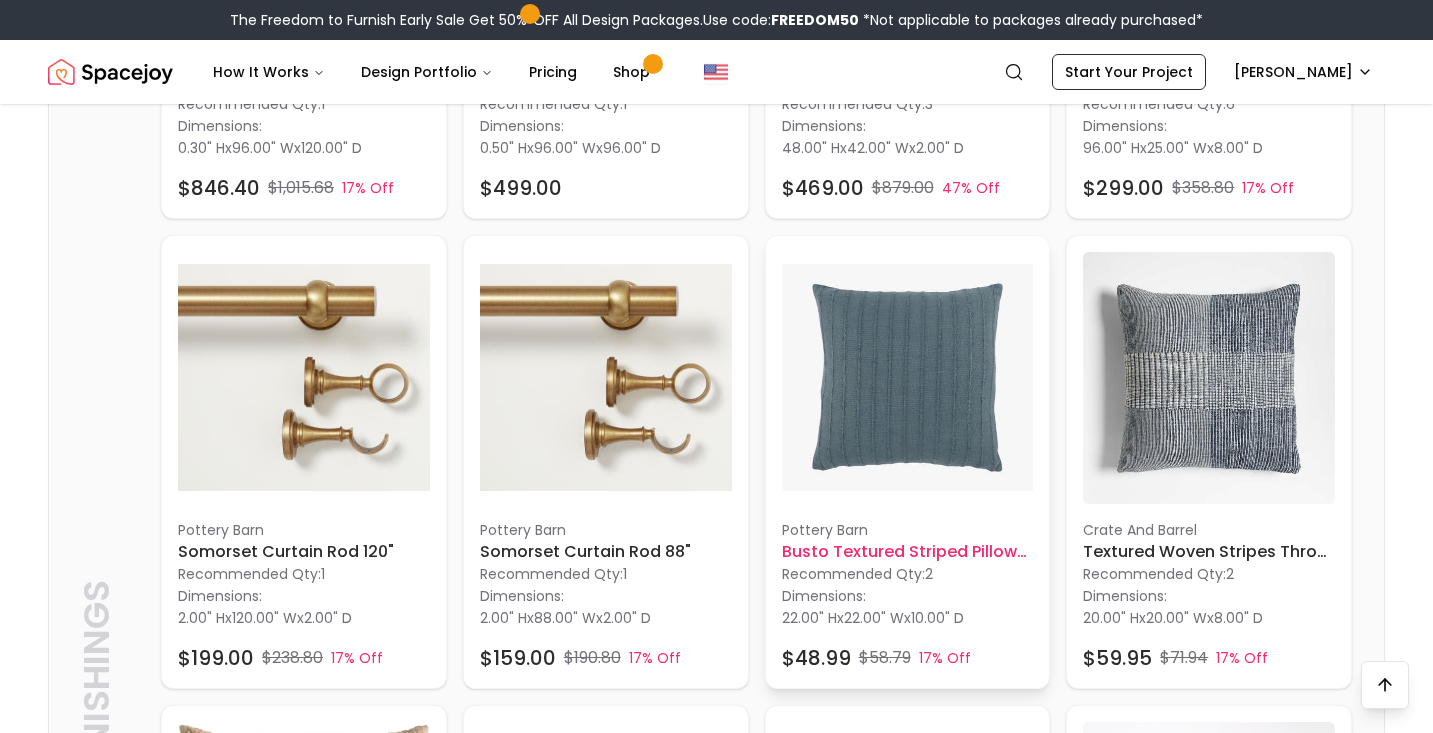 click at bounding box center (908, 378) 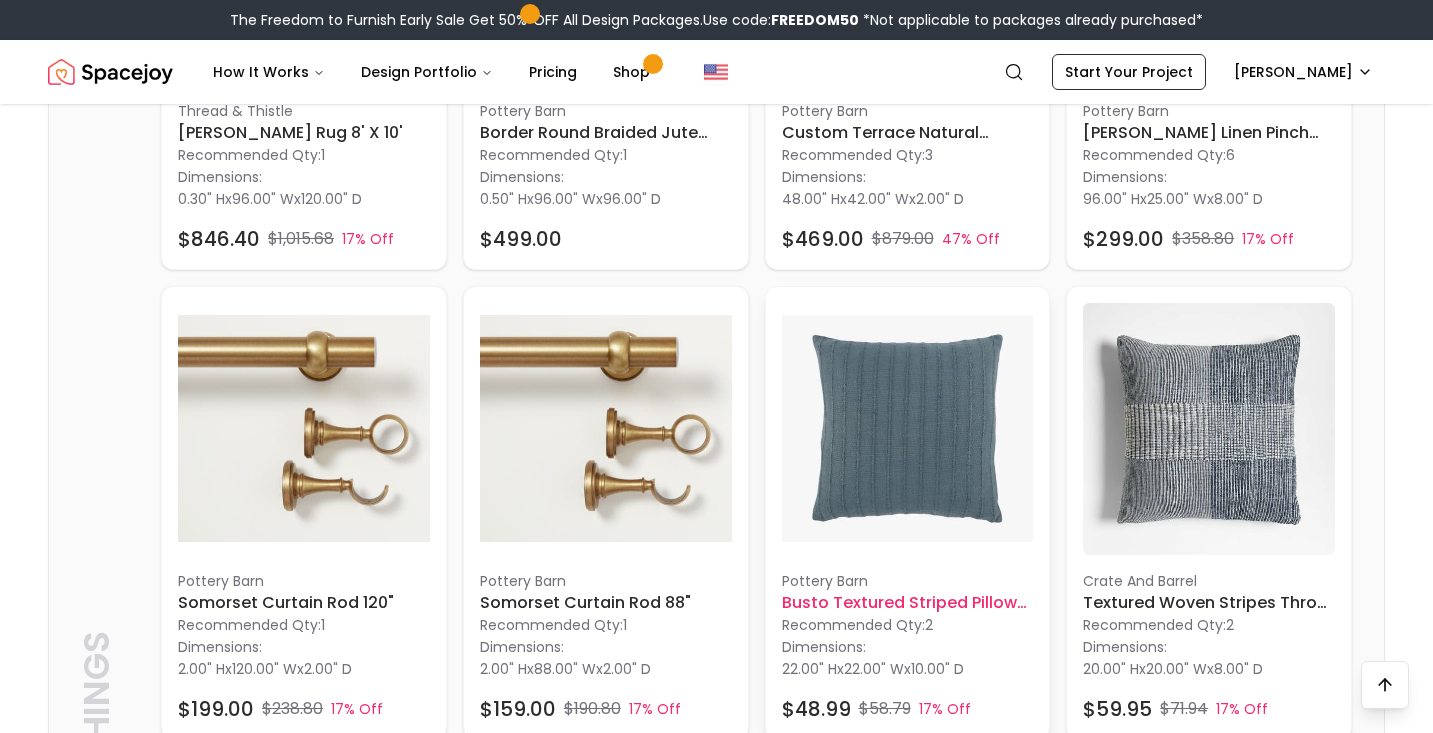 click at bounding box center (908, 429) 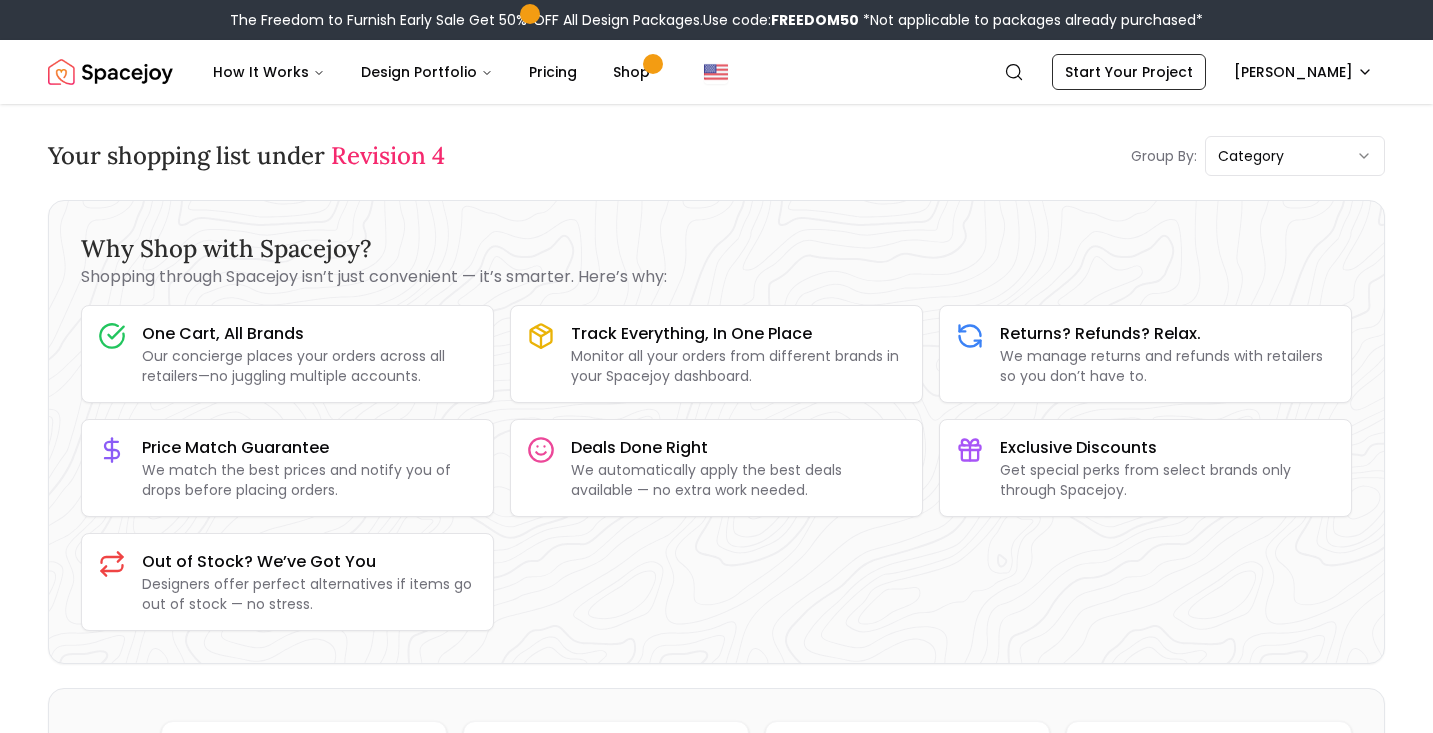 scroll, scrollTop: 0, scrollLeft: 0, axis: both 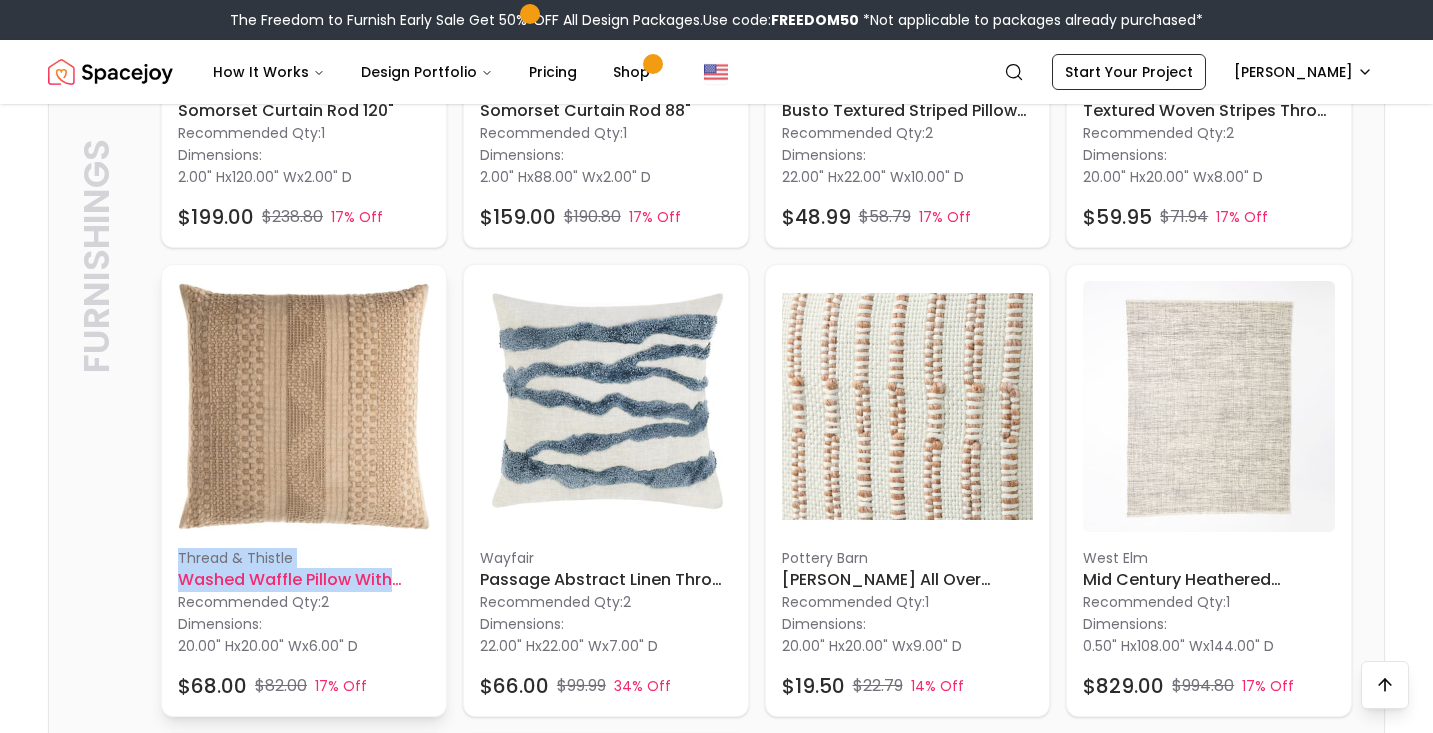 drag, startPoint x: 149, startPoint y: 556, endPoint x: 445, endPoint y: 577, distance: 296.744 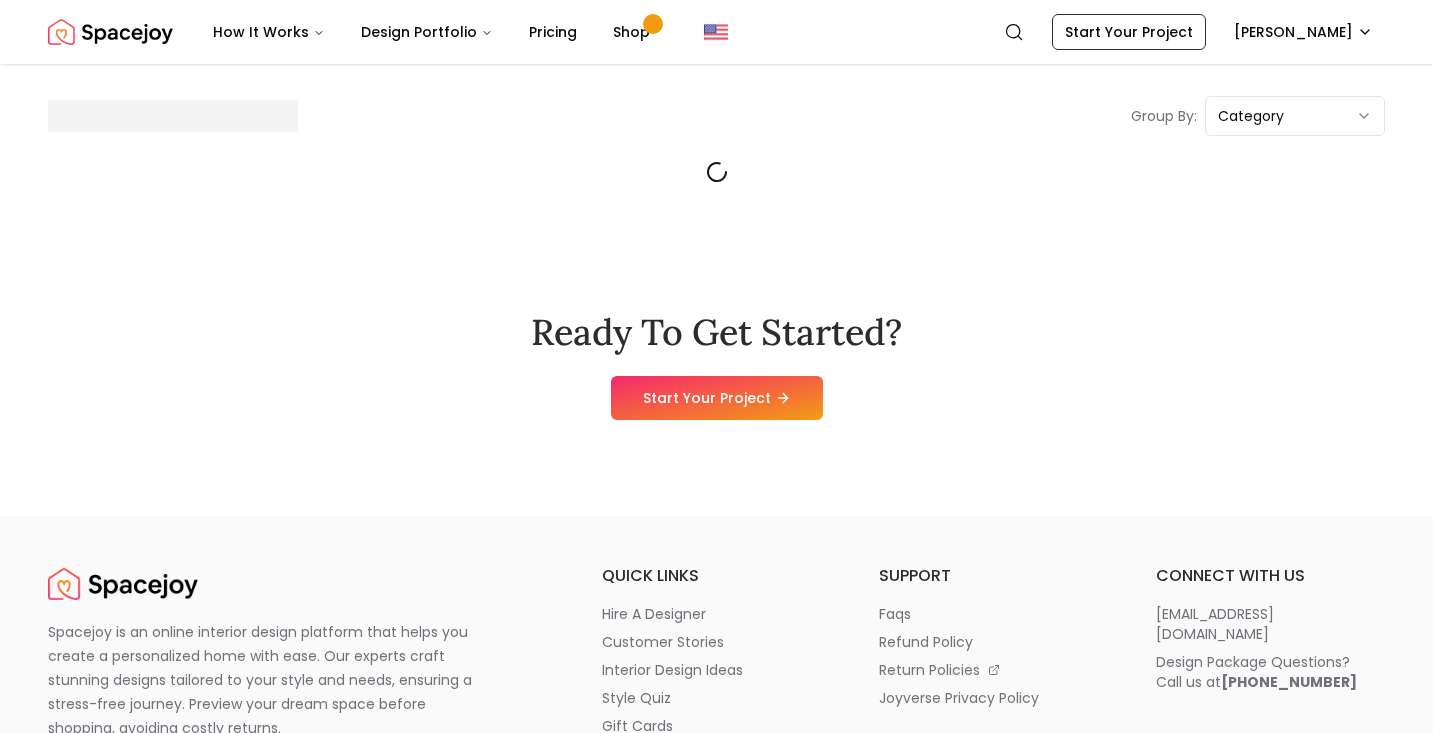 scroll, scrollTop: 99, scrollLeft: 1, axis: both 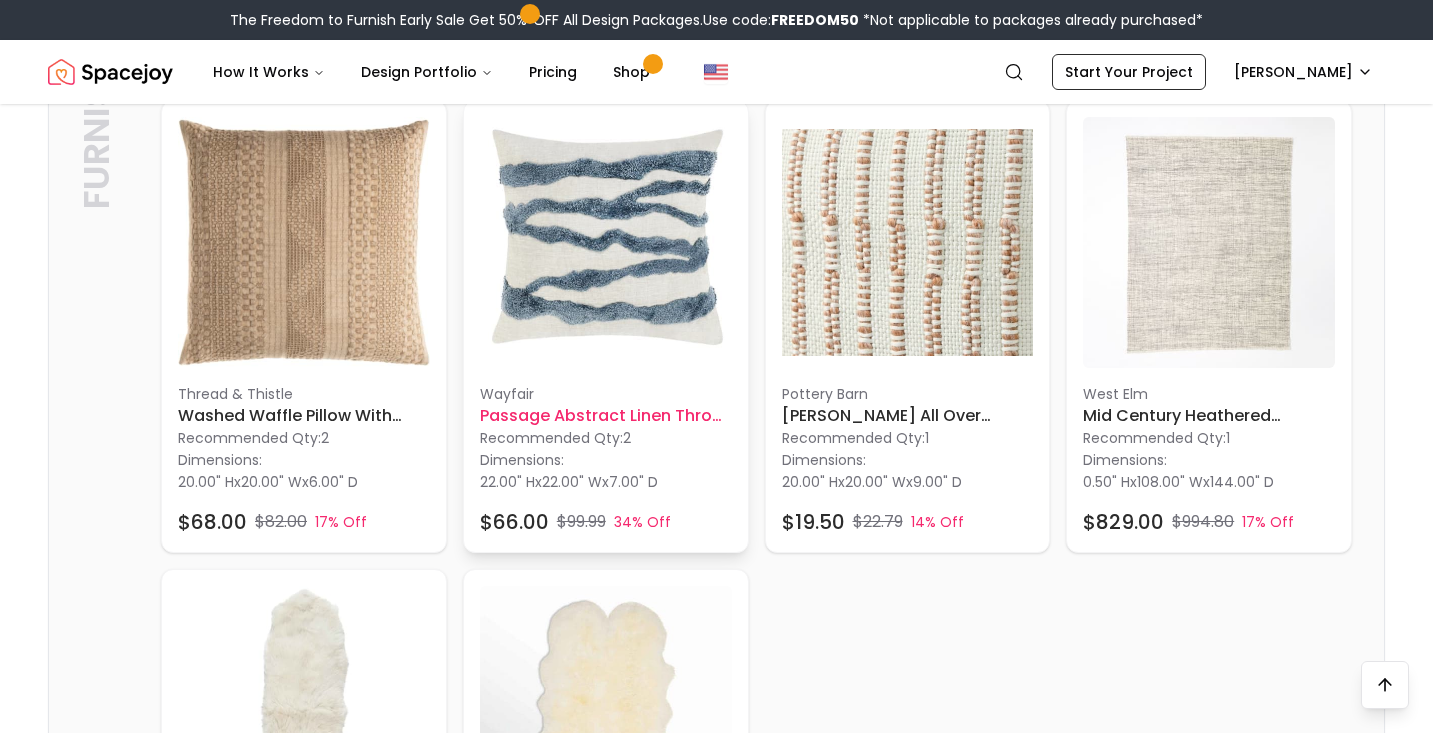 click on "Passage Abstract Linen Throw Pillow" at bounding box center (606, 416) 